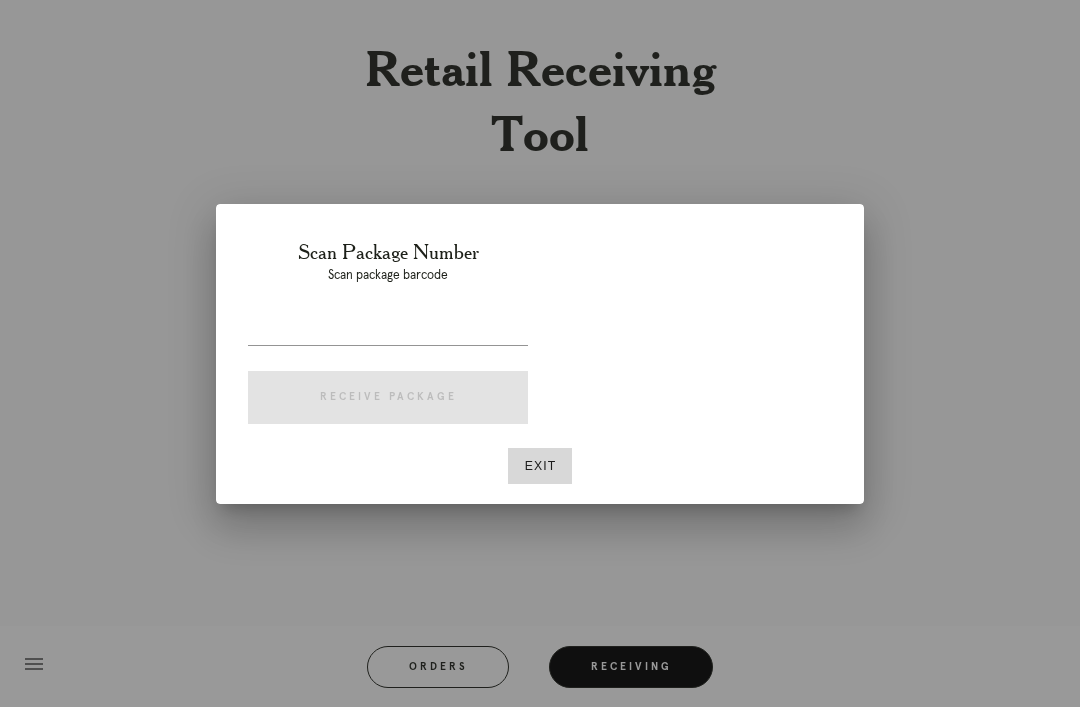 scroll, scrollTop: 0, scrollLeft: 0, axis: both 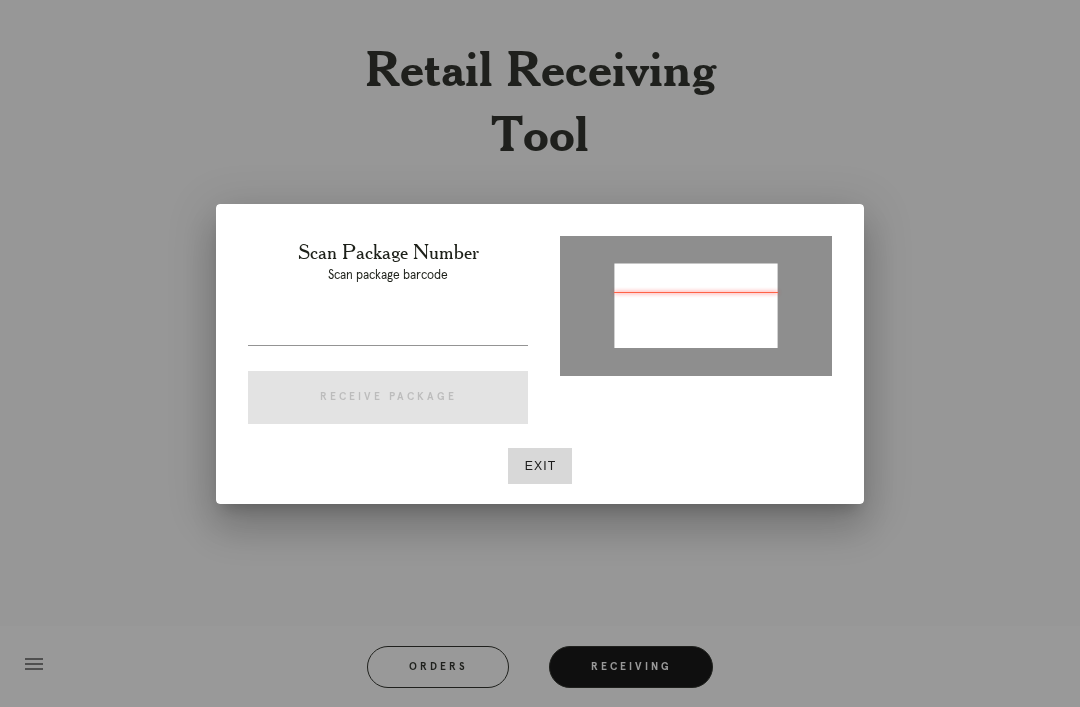click at bounding box center (388, 329) 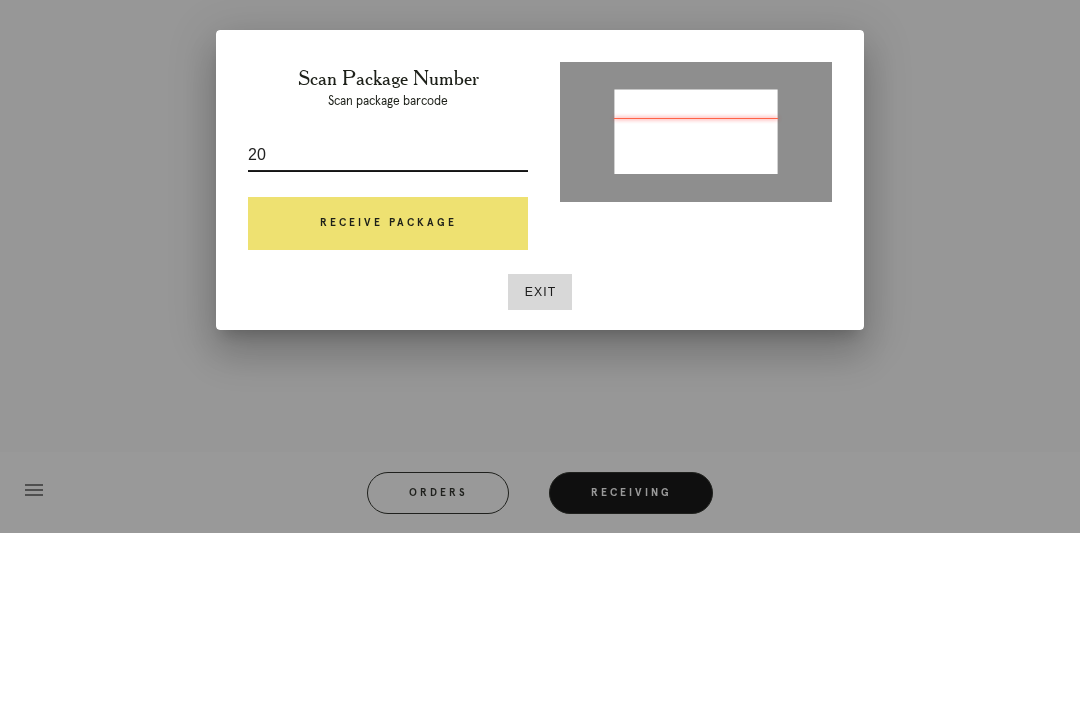 type on "2" 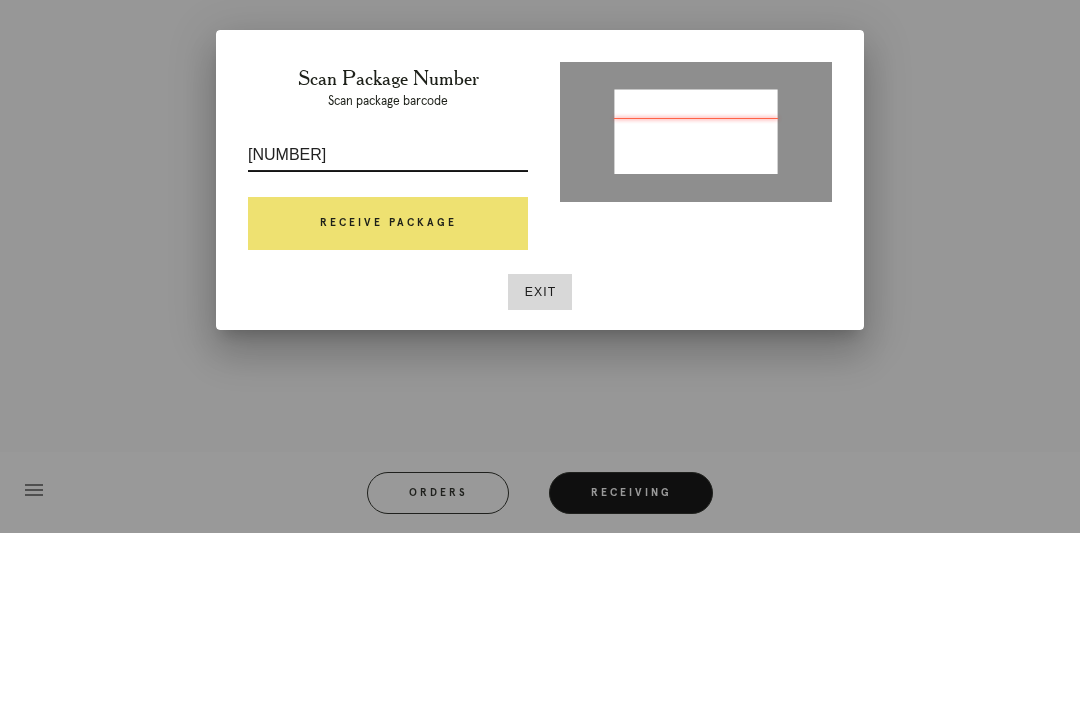 click on "Receive Package" at bounding box center (388, 398) 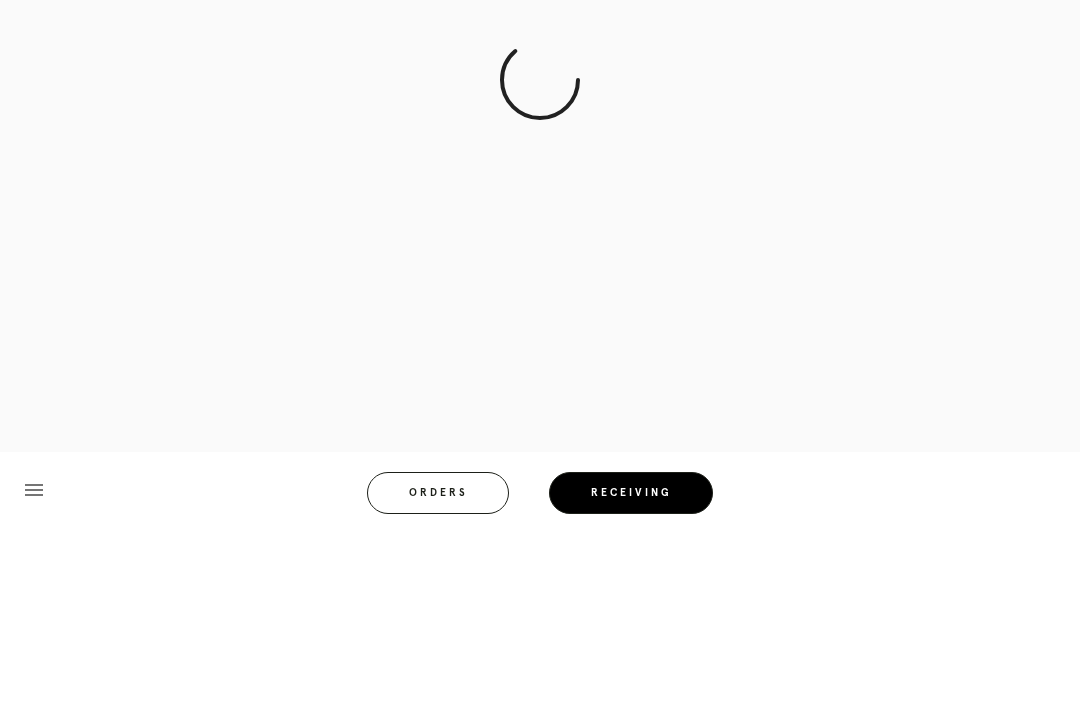 scroll, scrollTop: 64, scrollLeft: 0, axis: vertical 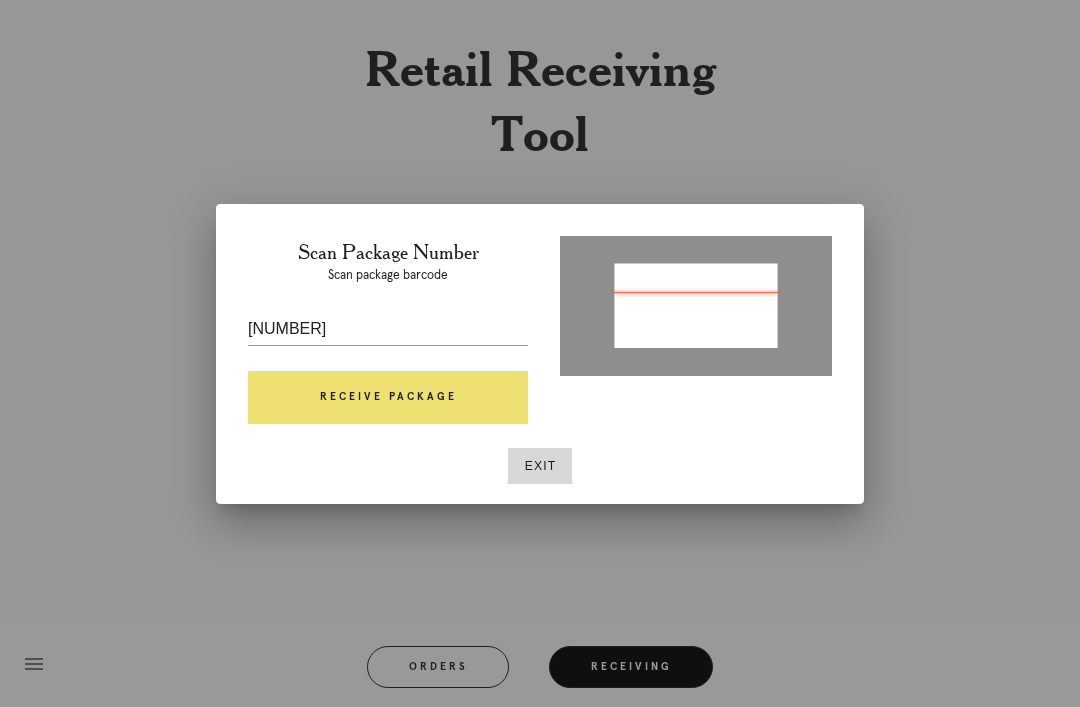 click on "205344882327591" at bounding box center [388, 329] 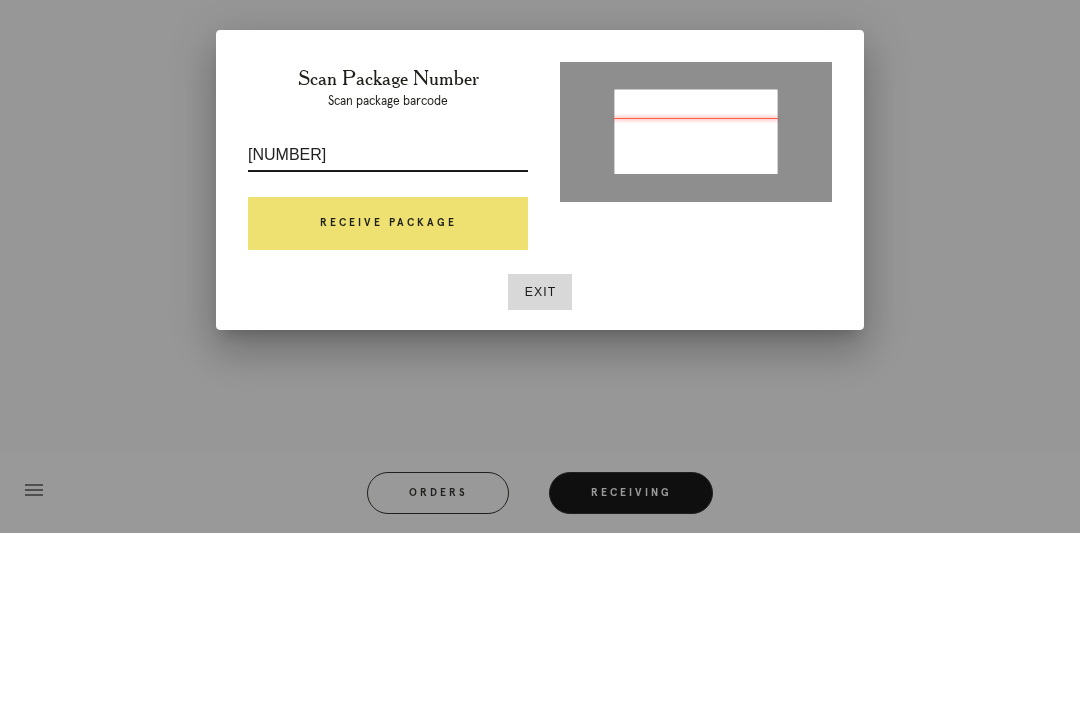 click on "205344882327591" at bounding box center [388, 329] 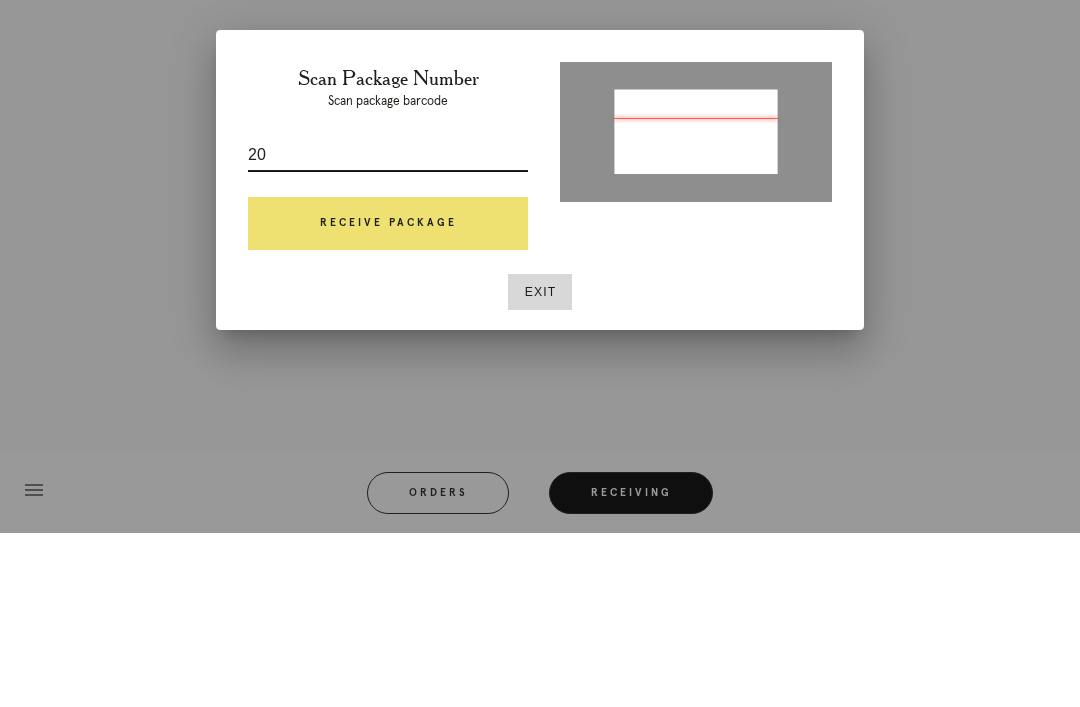 type on "2" 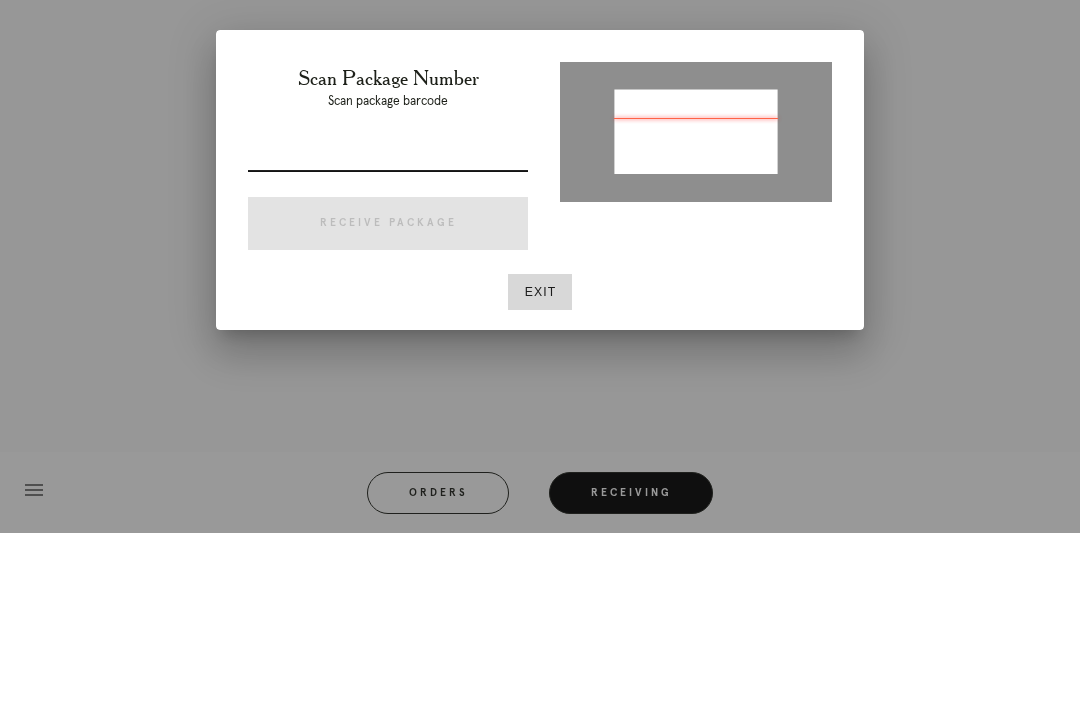 type on "P555524523897672" 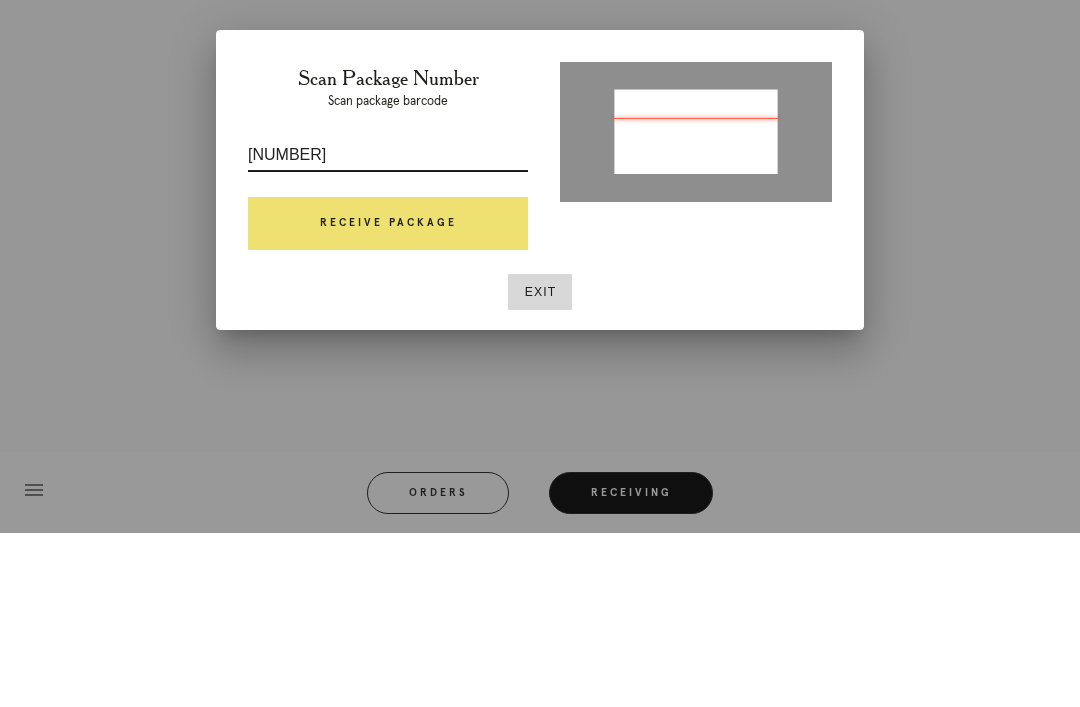 click on "Receive Package" at bounding box center (388, 398) 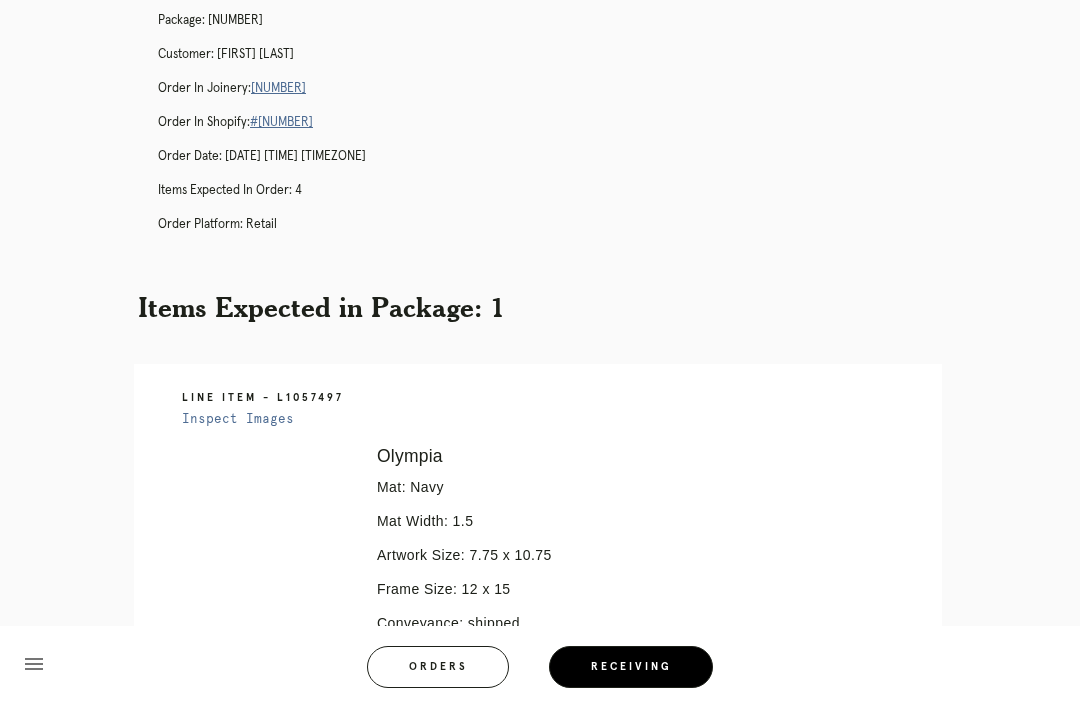 scroll, scrollTop: 127, scrollLeft: 0, axis: vertical 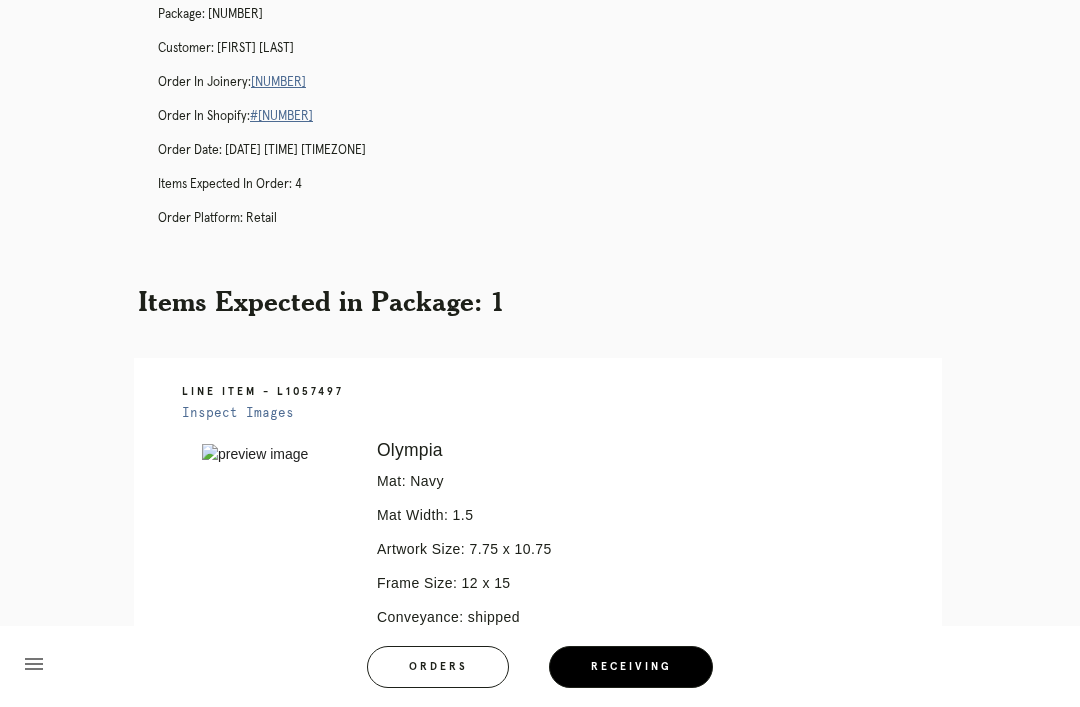 click on "R566907277" at bounding box center [278, 82] 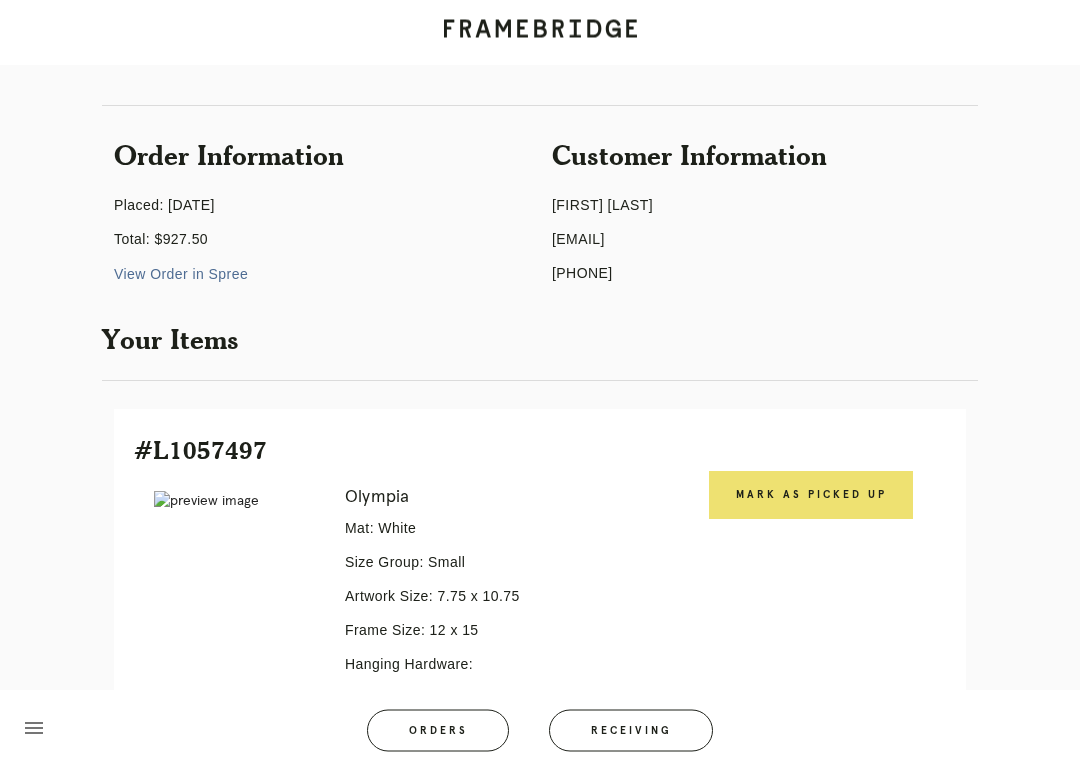 scroll, scrollTop: 124, scrollLeft: 0, axis: vertical 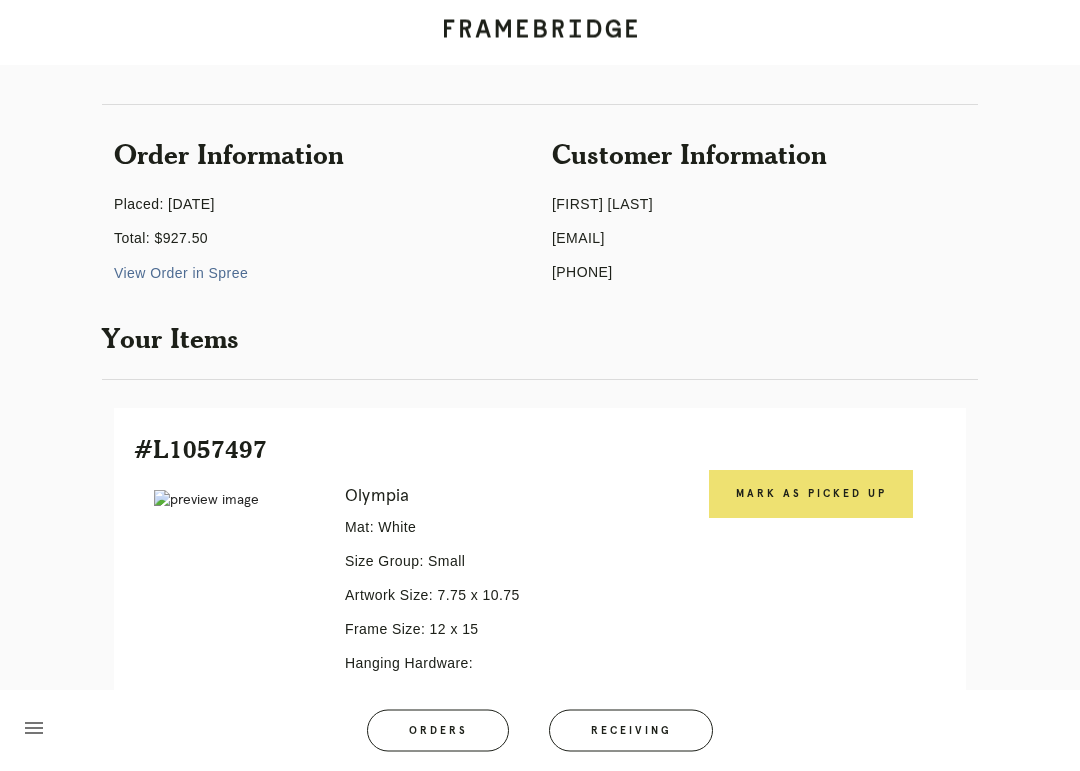 click on "Mark as Picked Up" at bounding box center [811, 495] 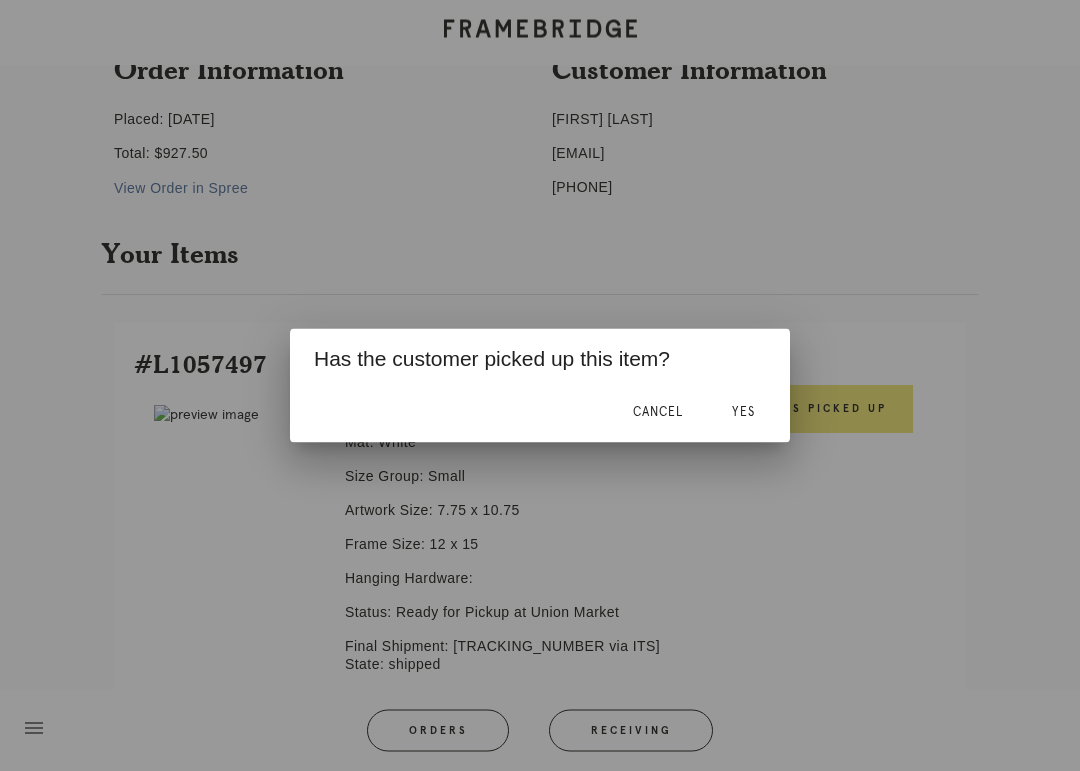 scroll, scrollTop: 228, scrollLeft: 0, axis: vertical 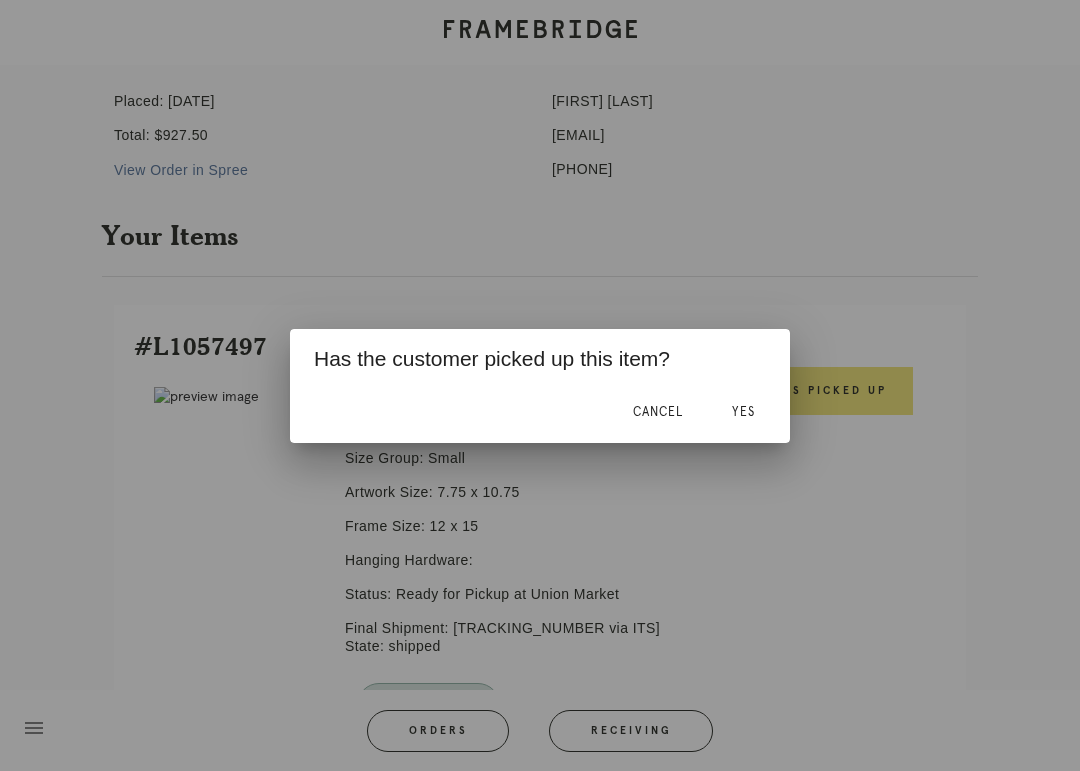 click on "Yes" at bounding box center [743, 412] 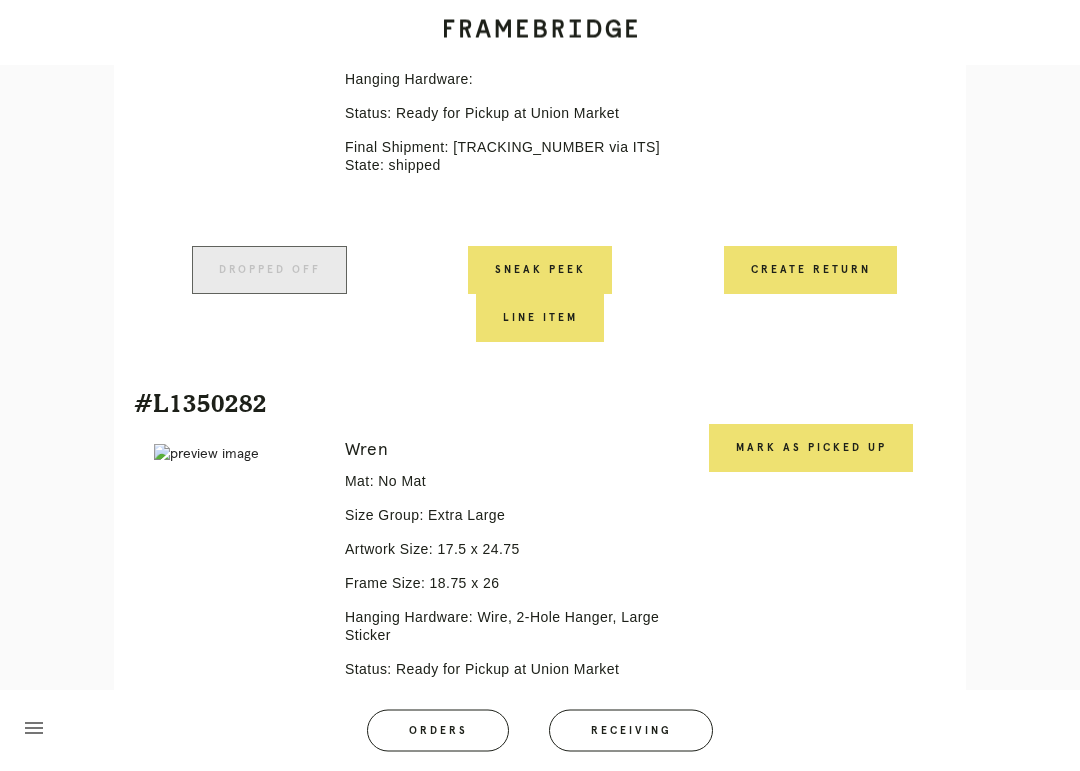 scroll, scrollTop: 711, scrollLeft: 0, axis: vertical 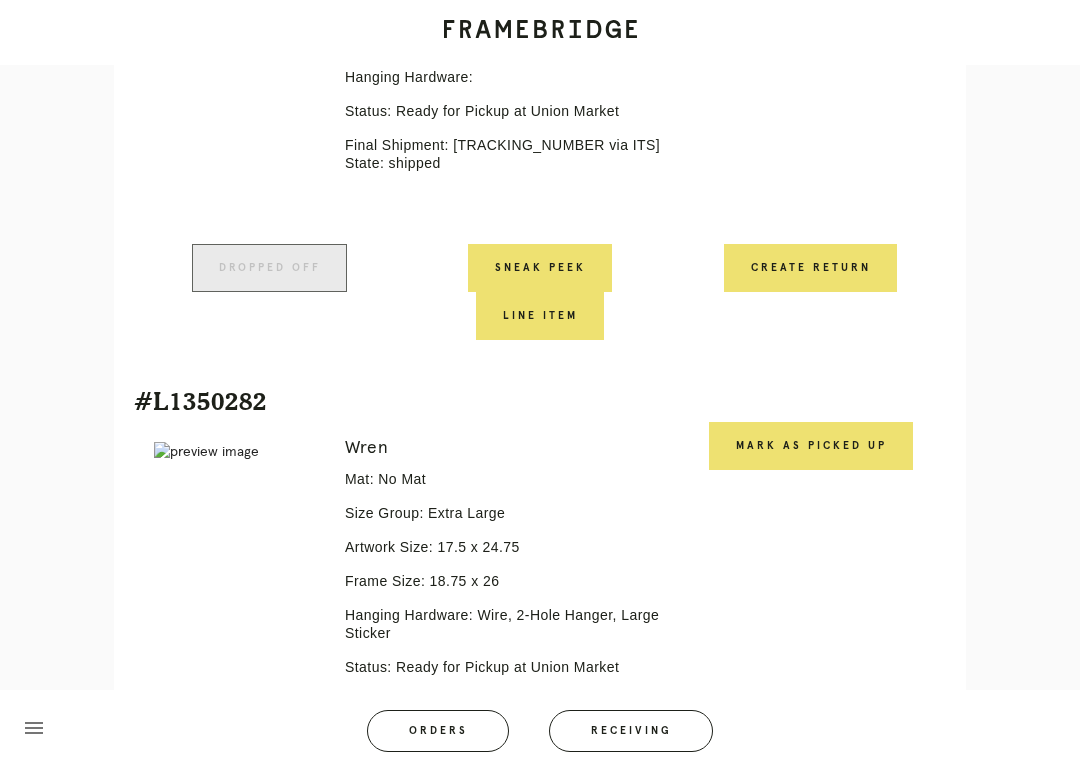 click on "Mark as Picked Up" at bounding box center (811, 446) 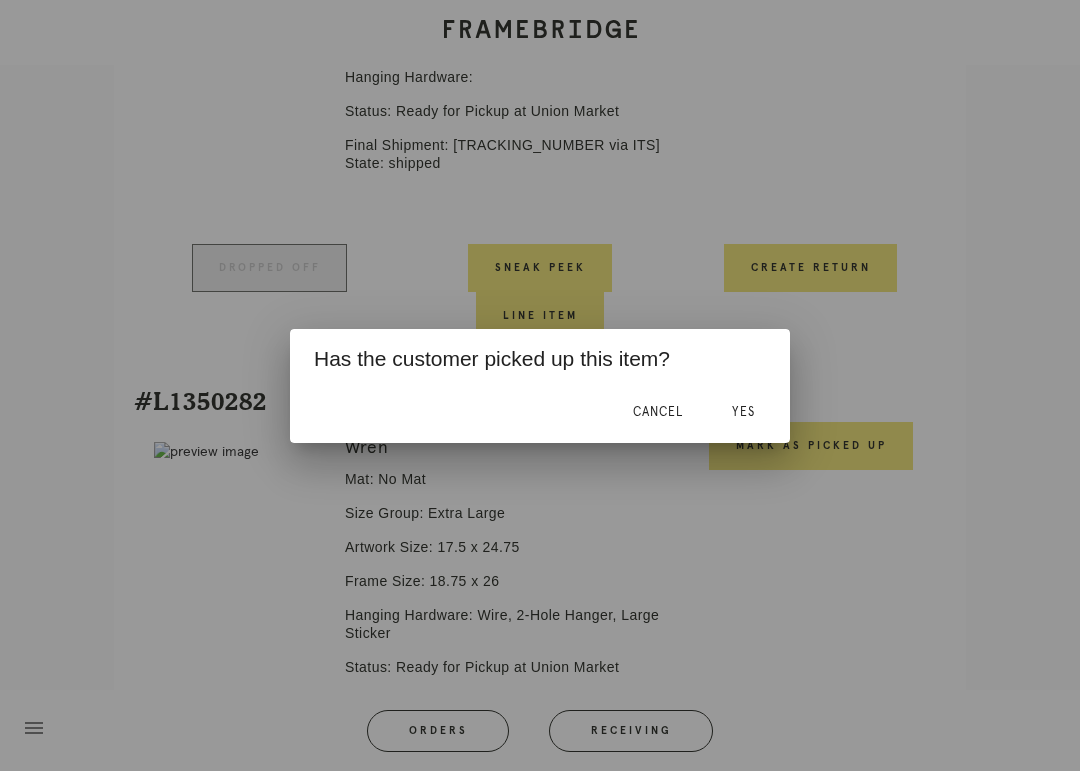 click on "Yes" at bounding box center (743, 412) 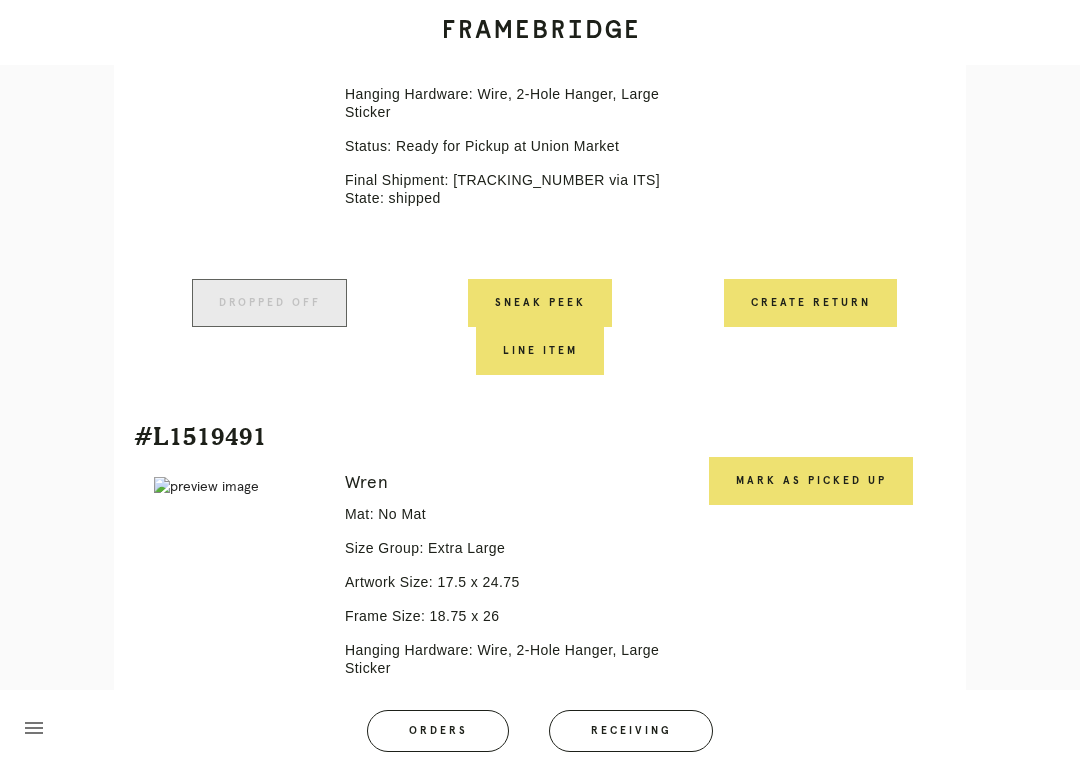 scroll, scrollTop: 1238, scrollLeft: 0, axis: vertical 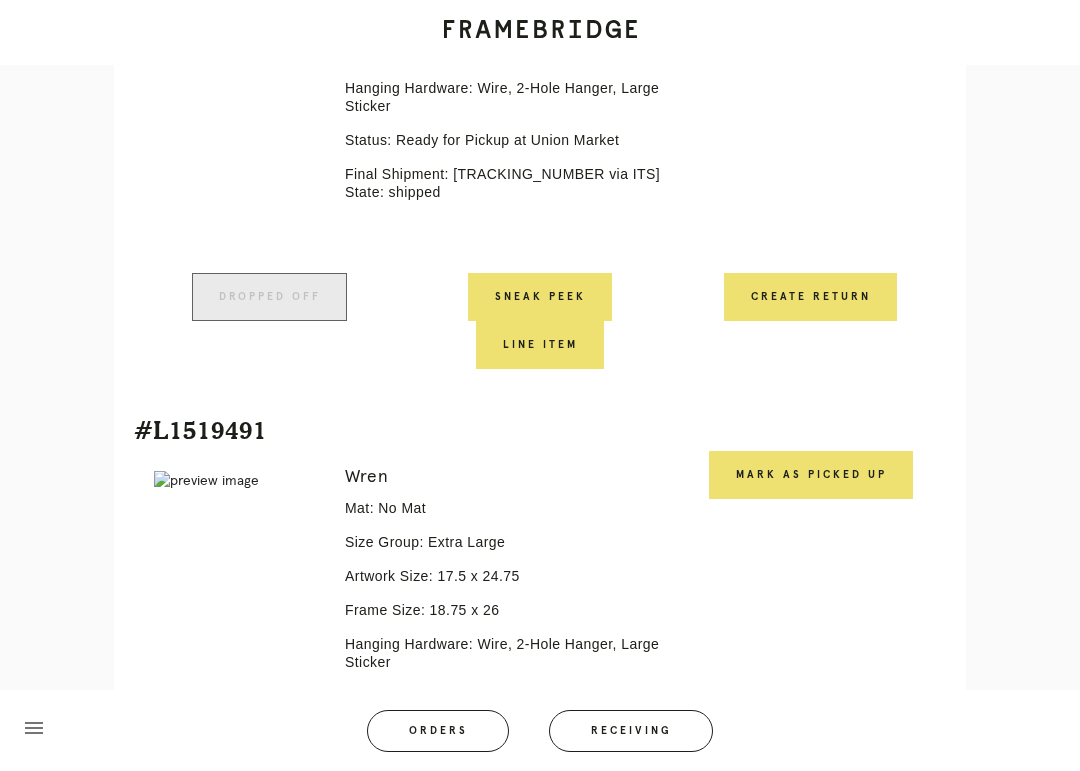 click on "Mark as Picked Up" at bounding box center [811, 475] 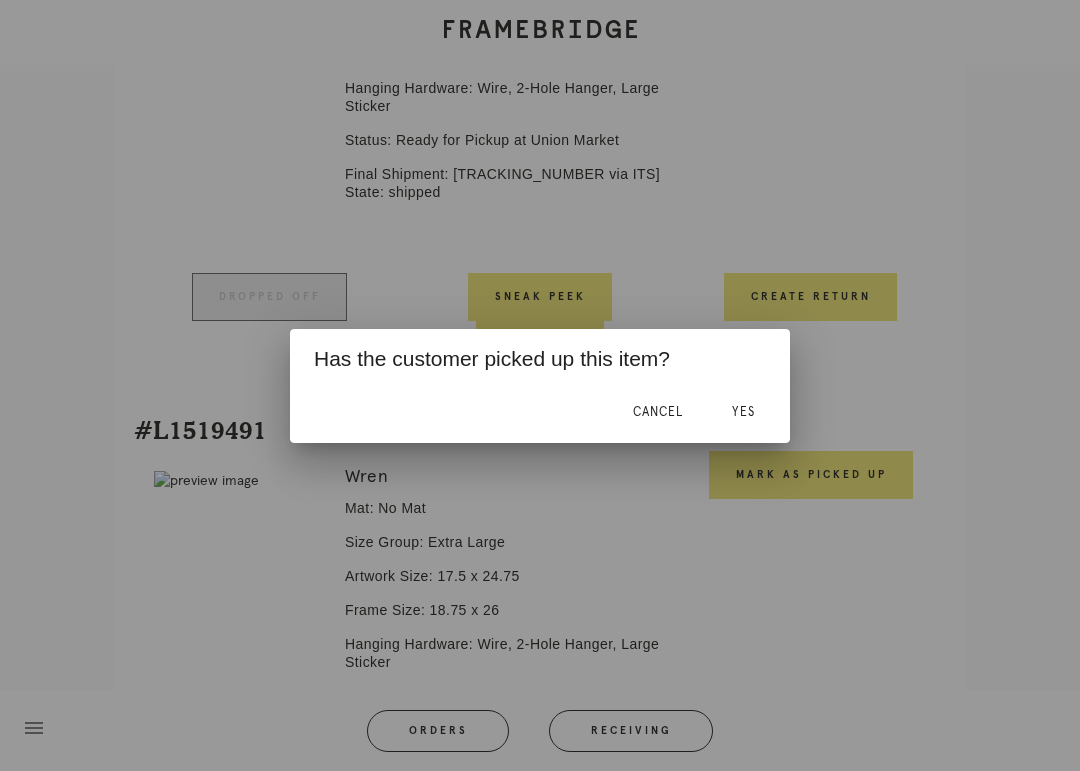 click on "Yes" at bounding box center [743, 413] 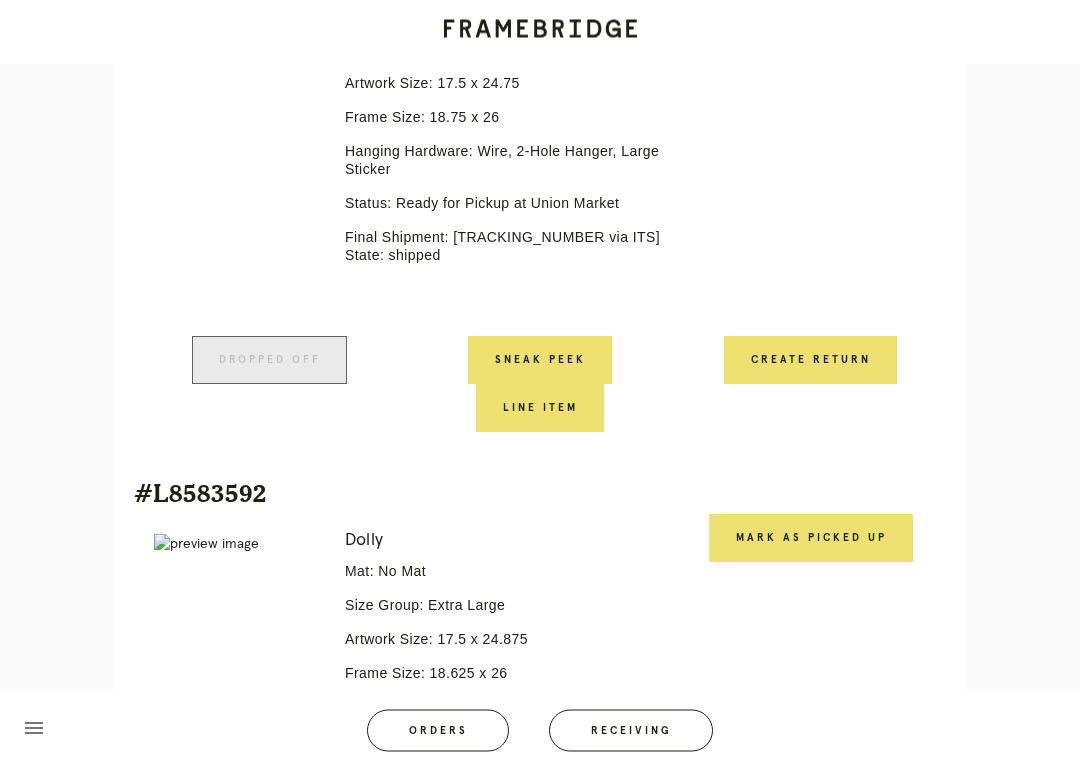 scroll, scrollTop: 1735, scrollLeft: 0, axis: vertical 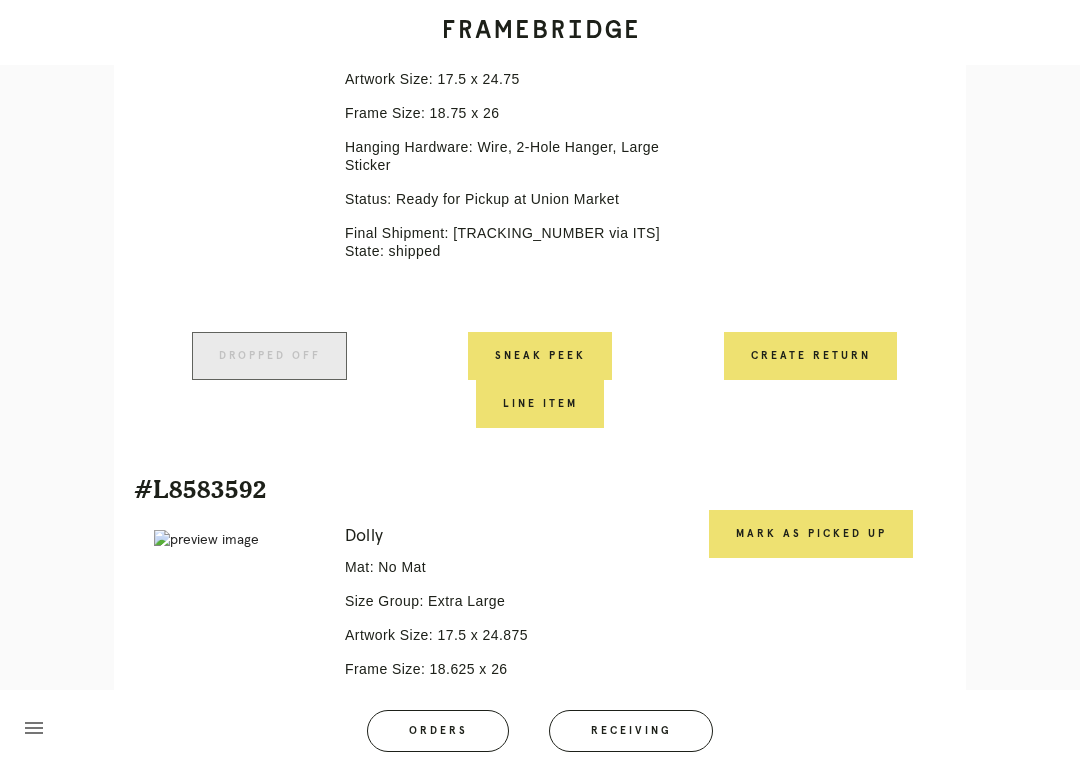 click on "Mark as Picked Up" at bounding box center (811, 534) 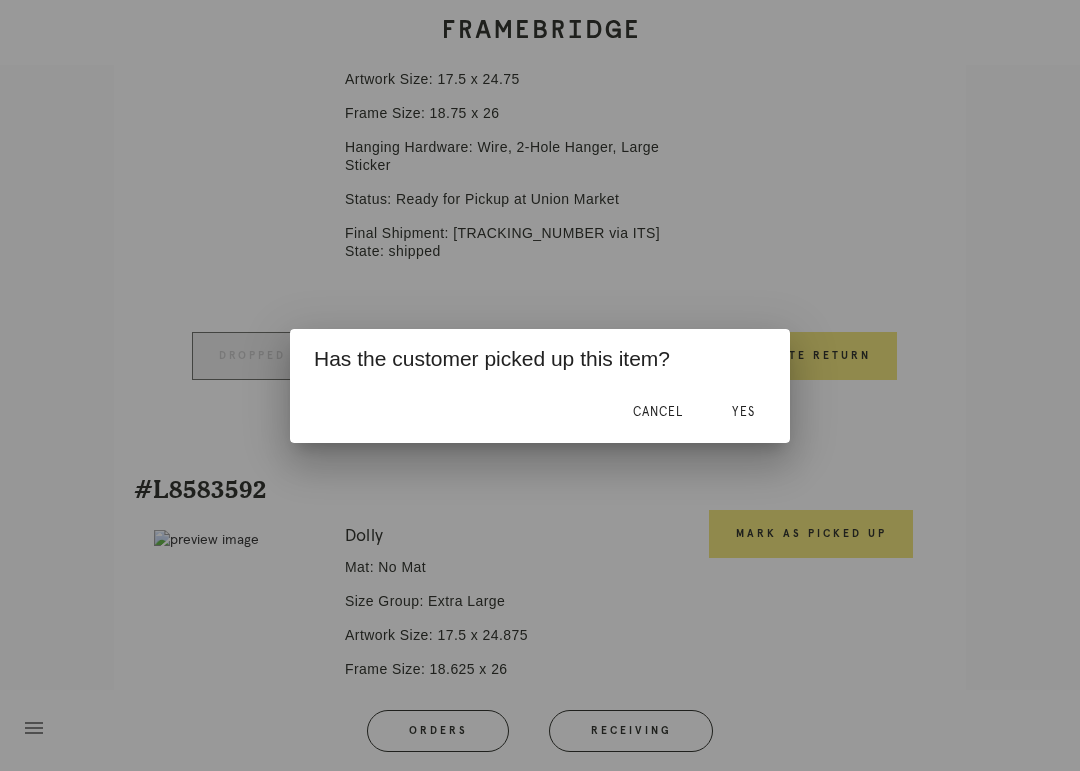 click on "Yes" at bounding box center (743, 413) 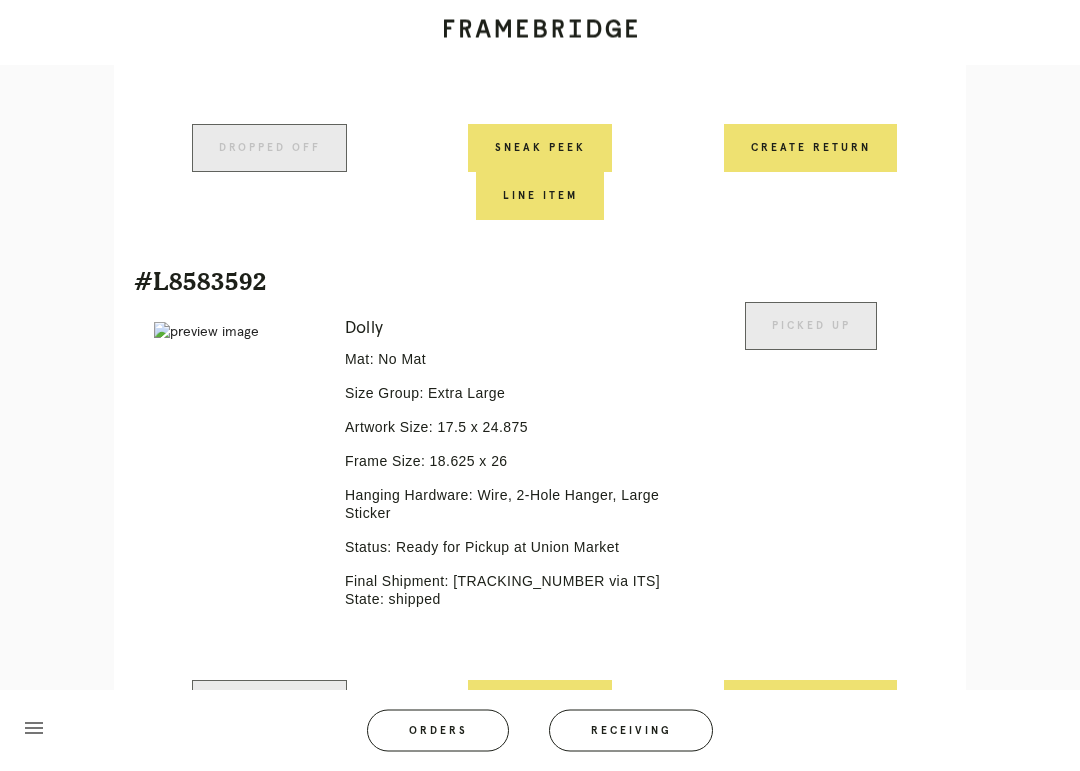 scroll, scrollTop: 2108, scrollLeft: 0, axis: vertical 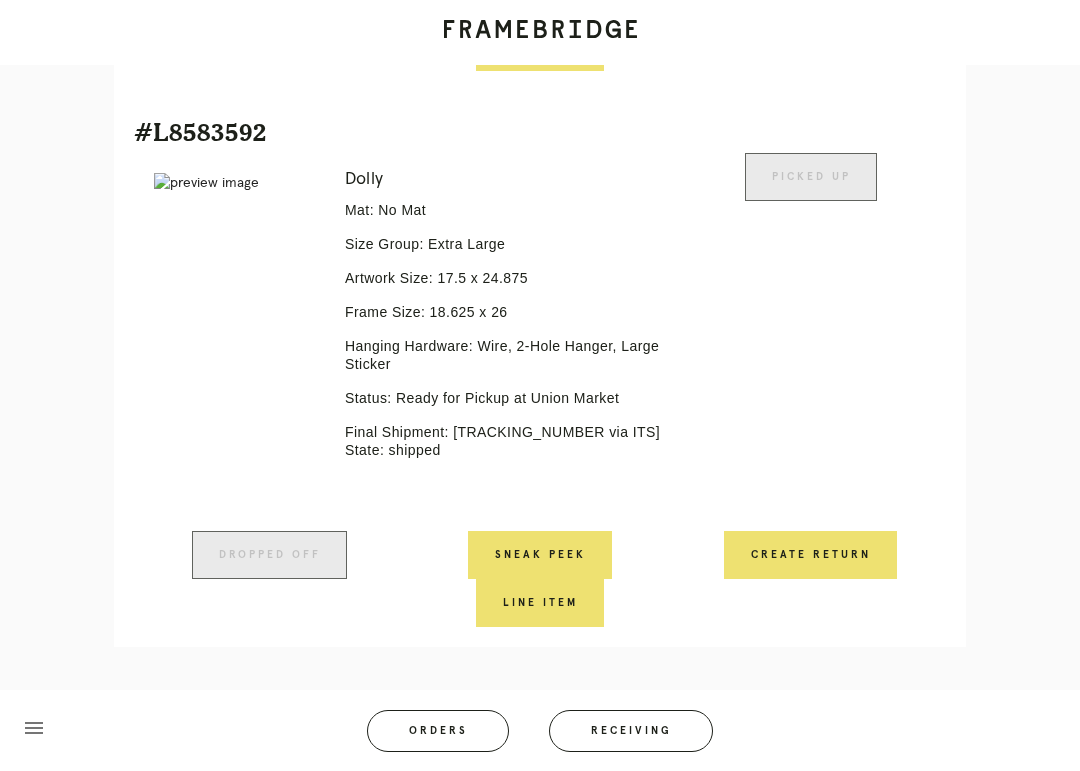 click on "Receiving" at bounding box center (631, 731) 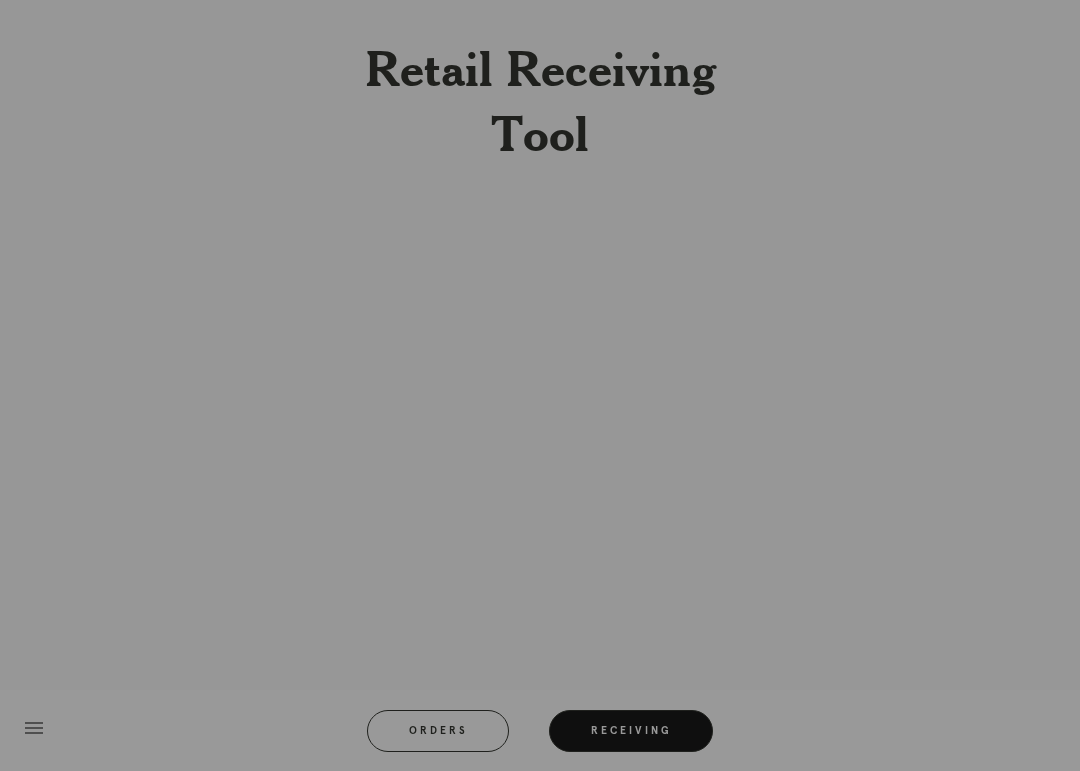 scroll, scrollTop: 0, scrollLeft: 0, axis: both 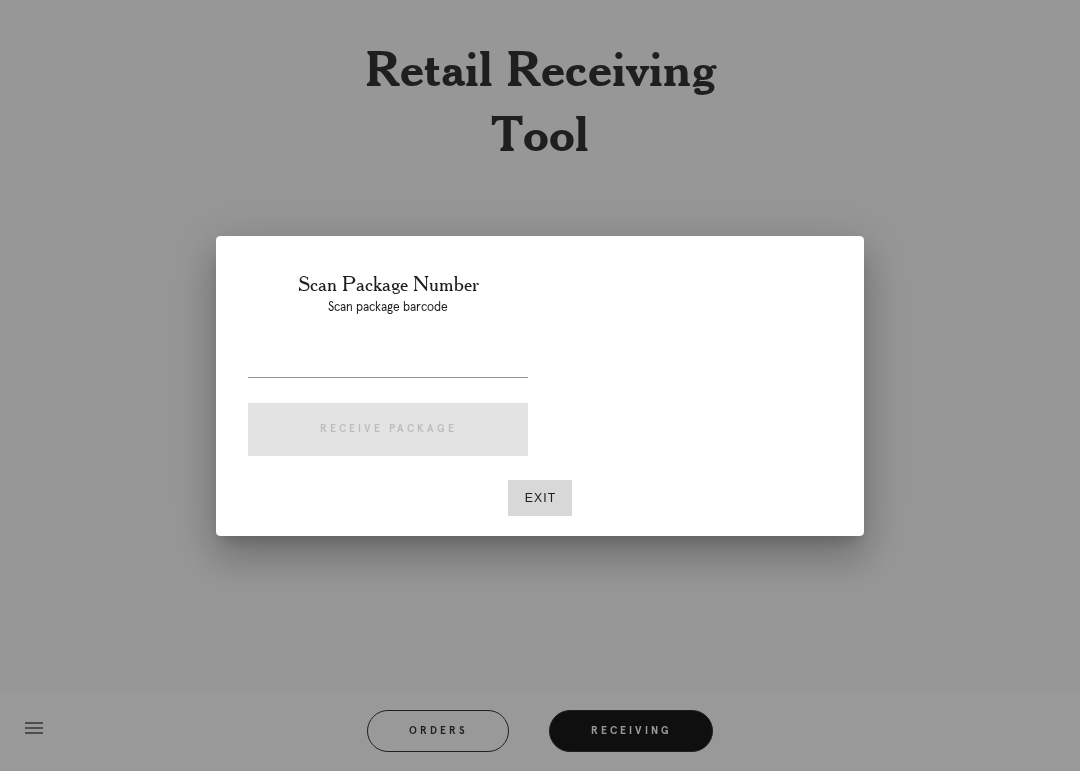 click at bounding box center [388, 361] 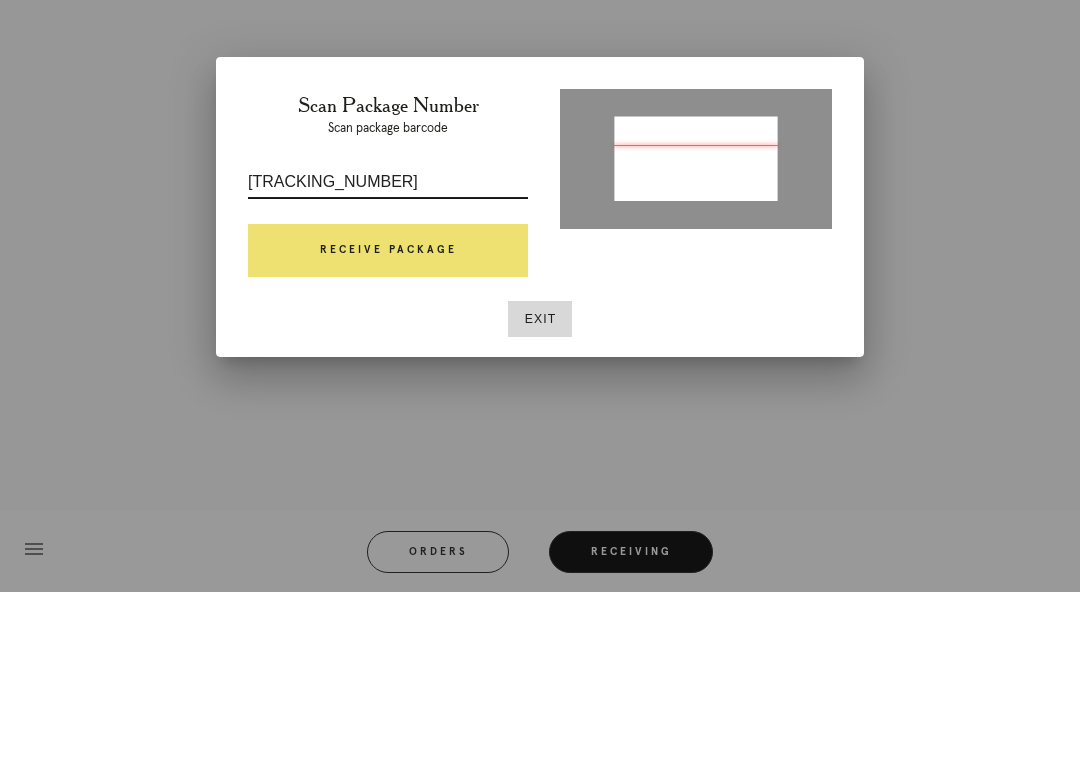 type on "P242513555486981" 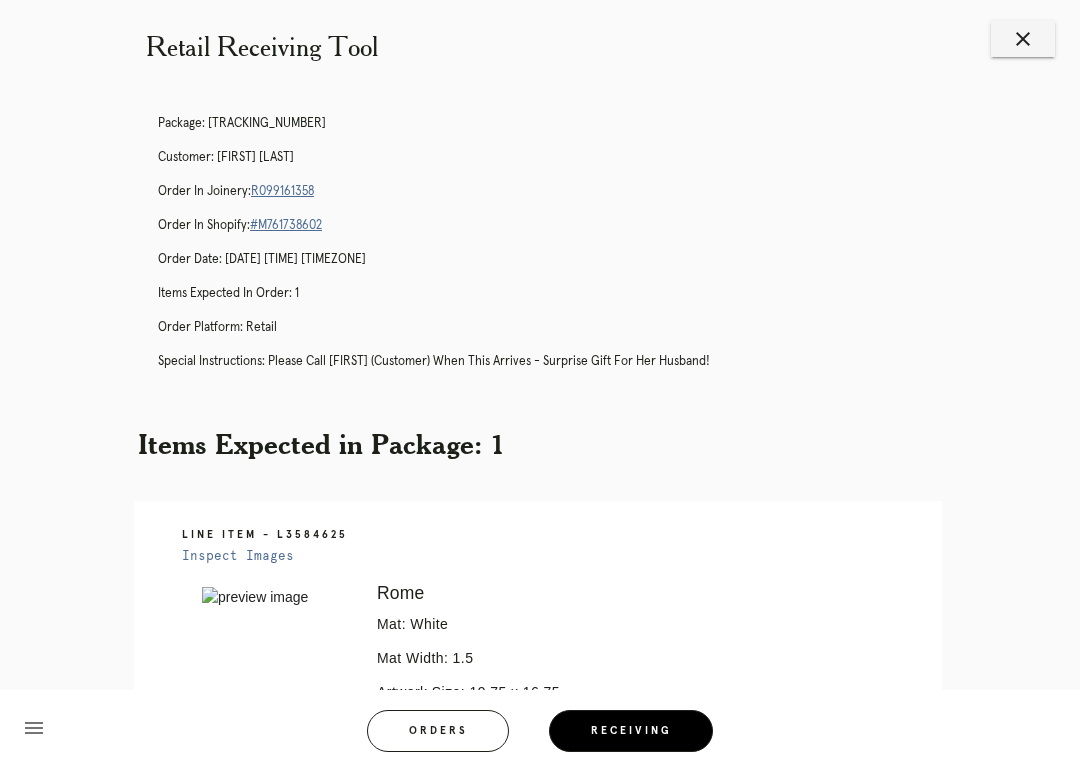 scroll, scrollTop: 0, scrollLeft: 0, axis: both 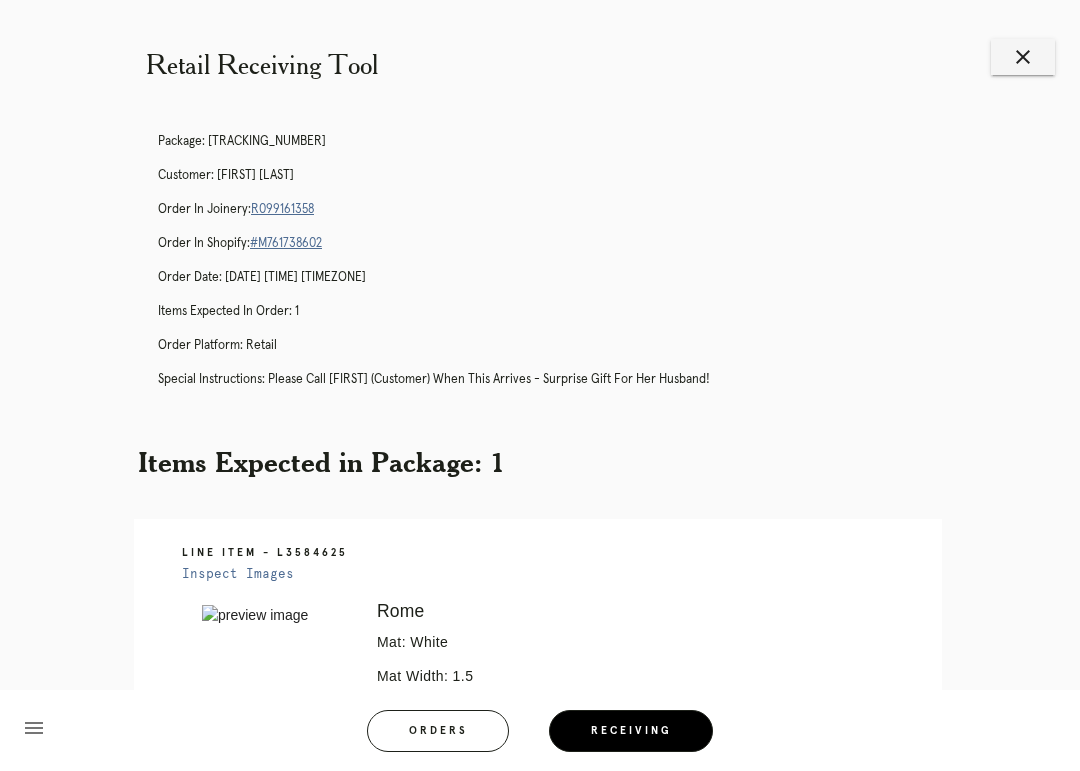click on "R099161358" at bounding box center (282, 209) 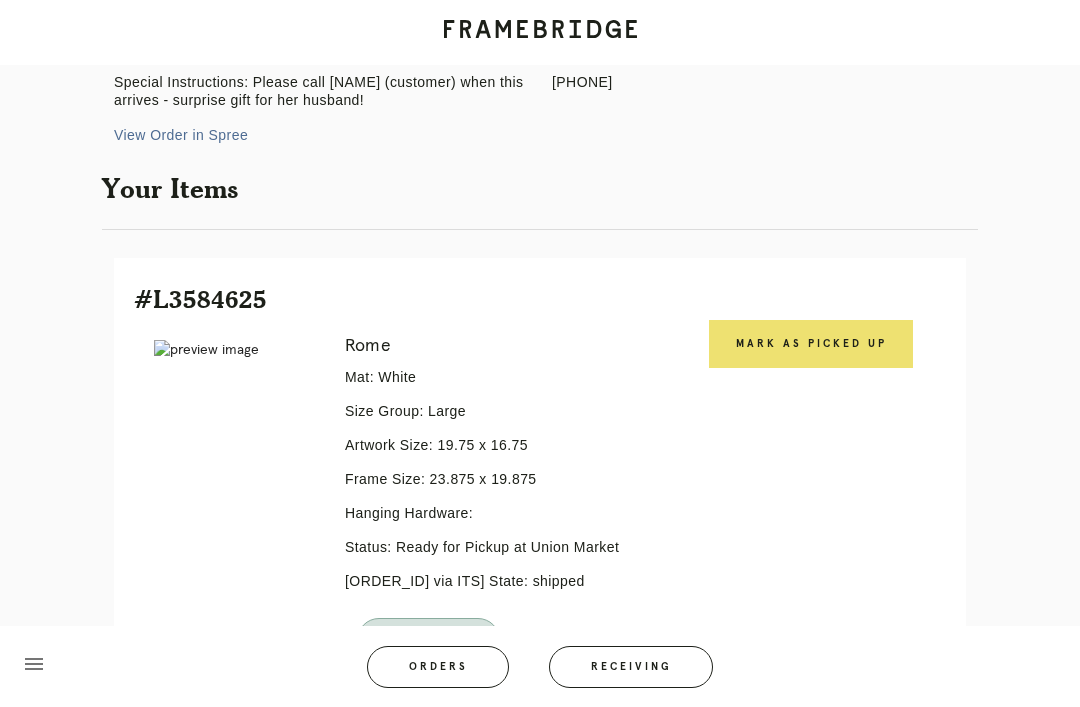 scroll, scrollTop: 485, scrollLeft: 0, axis: vertical 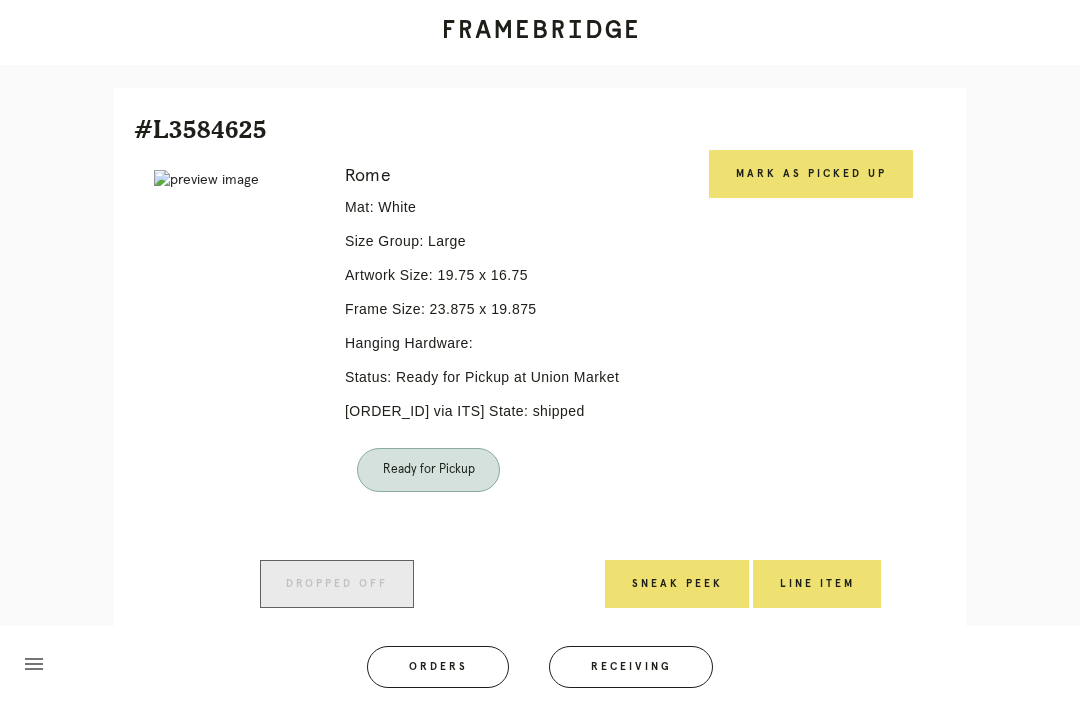 click on "Mark as Picked Up" at bounding box center [811, 174] 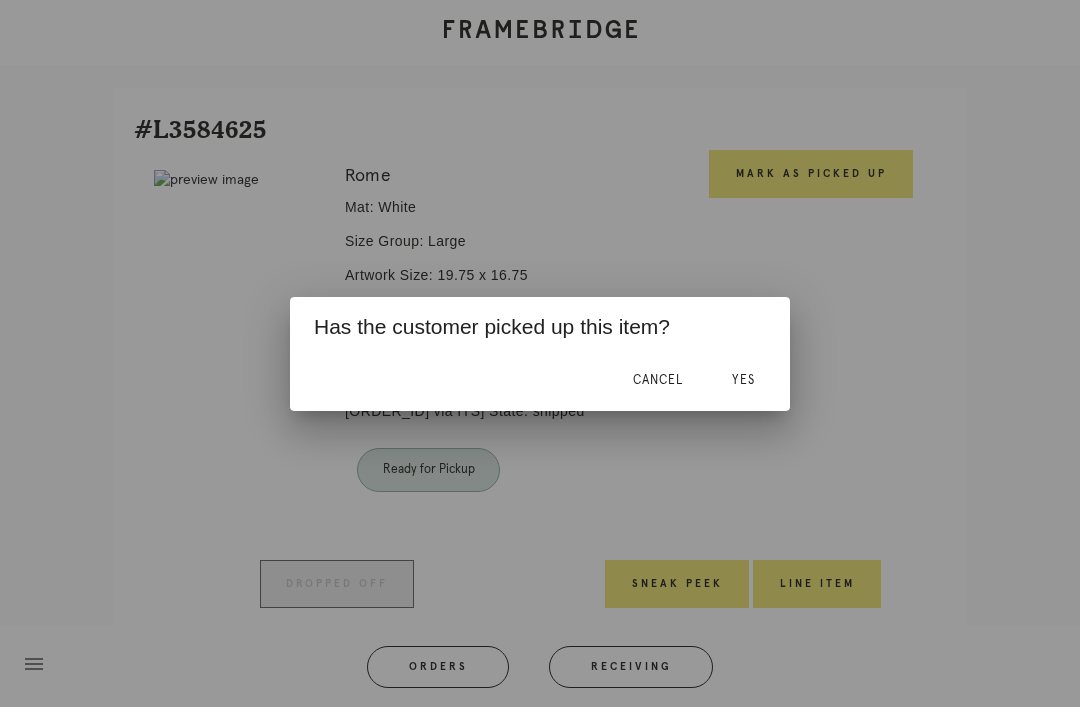 click on "Yes" at bounding box center [743, 380] 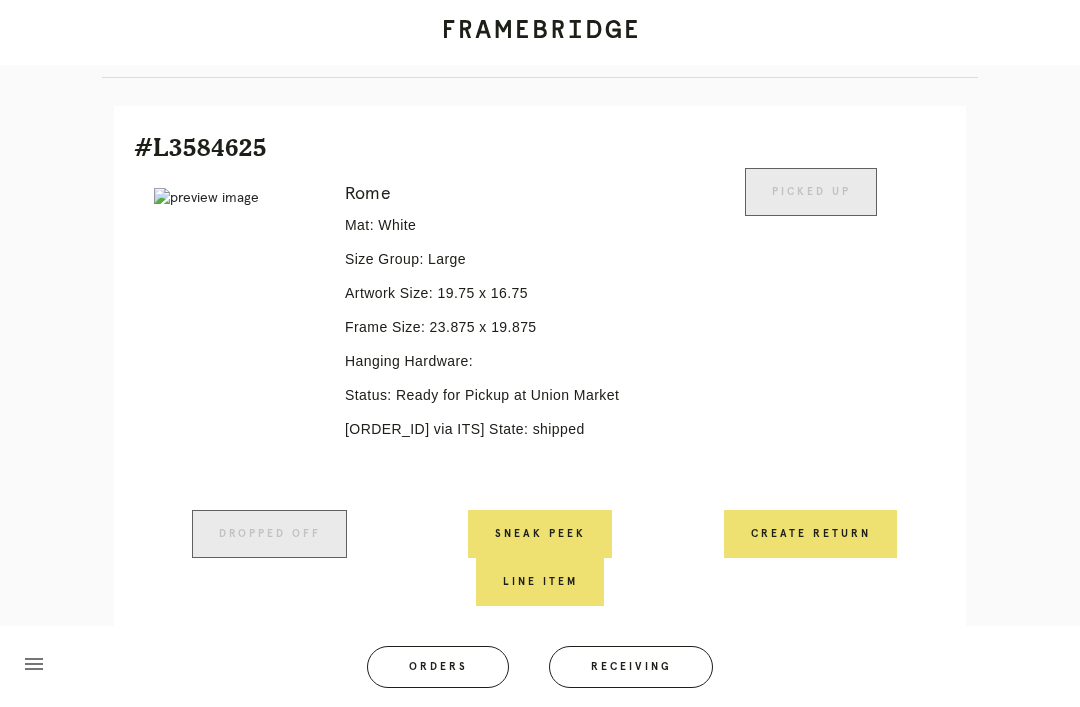 click on "Order #R099161358
Check
.a {
fill: #1d2019;
}
complete
Order Information
Placed: 7/23/2025
Total: $254.40
Special Instructions: Please call Brianna (customer) when this arrives - surprise gift for her husband!
View Order in Spree
Customer Information
Brianna Duff
brianna.puccini@gmail.com
+16037859428
Your Items     #L3584625
Error retreiving frame spec #9769014
Rome
Mat: White
Size Group: Large
Artwork Size:
19.75
x
16.75
Frame Size:
23.875
x
19.875
Hanging Hardware:
Status:
Ready for Pickup at Union Market
Final Shipment:
[P242513555486981 via ITS] State: shipped" at bounding box center (540, 119) 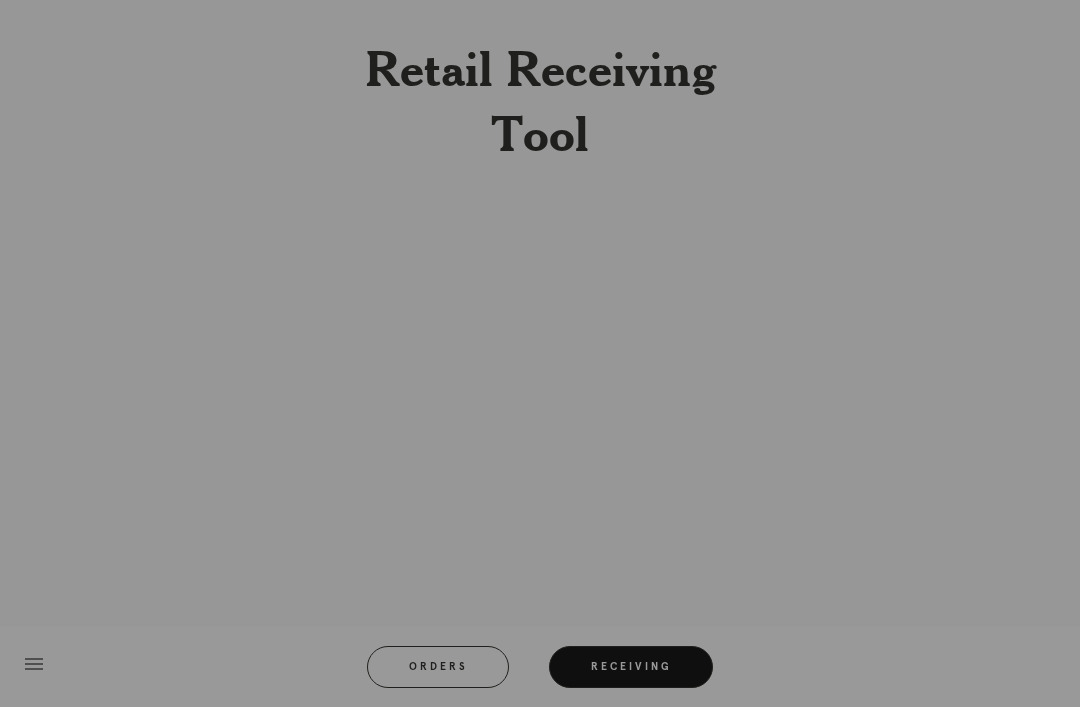 scroll, scrollTop: 0, scrollLeft: 0, axis: both 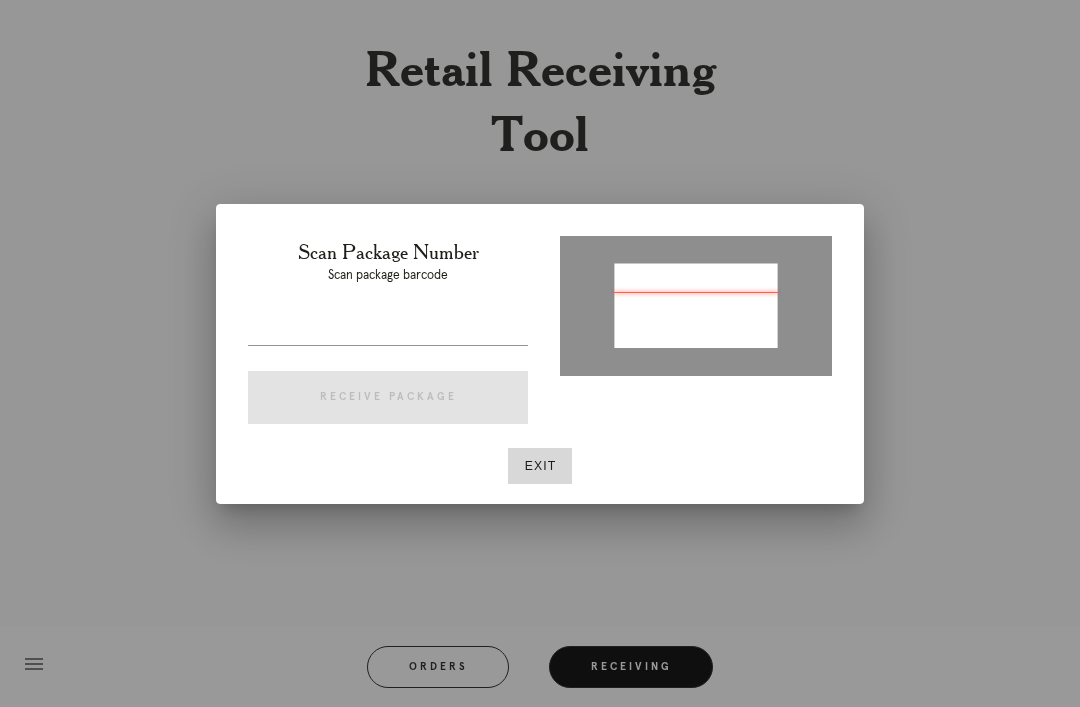 click at bounding box center (388, 329) 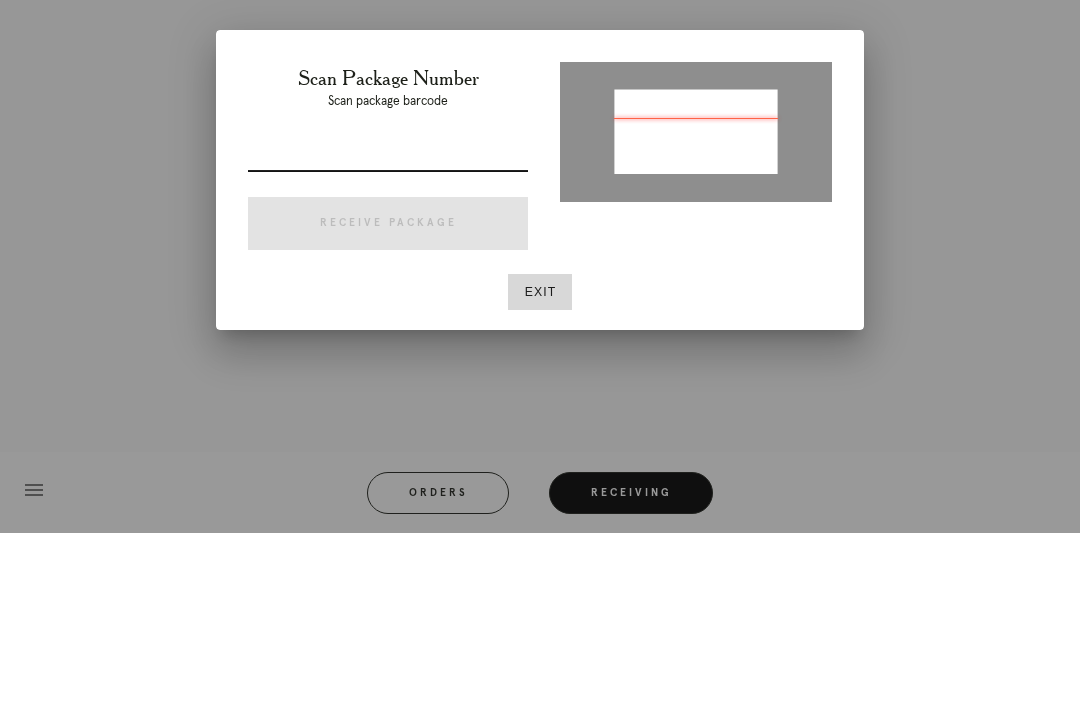 click at bounding box center [696, 306] 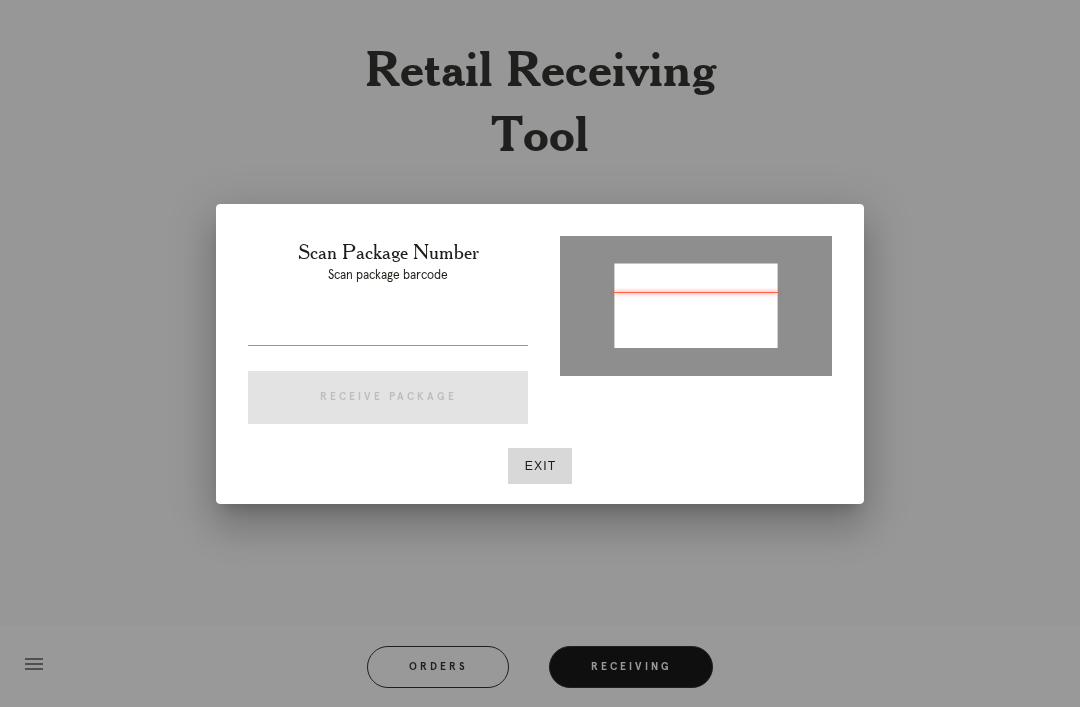 type on "P768814935246419" 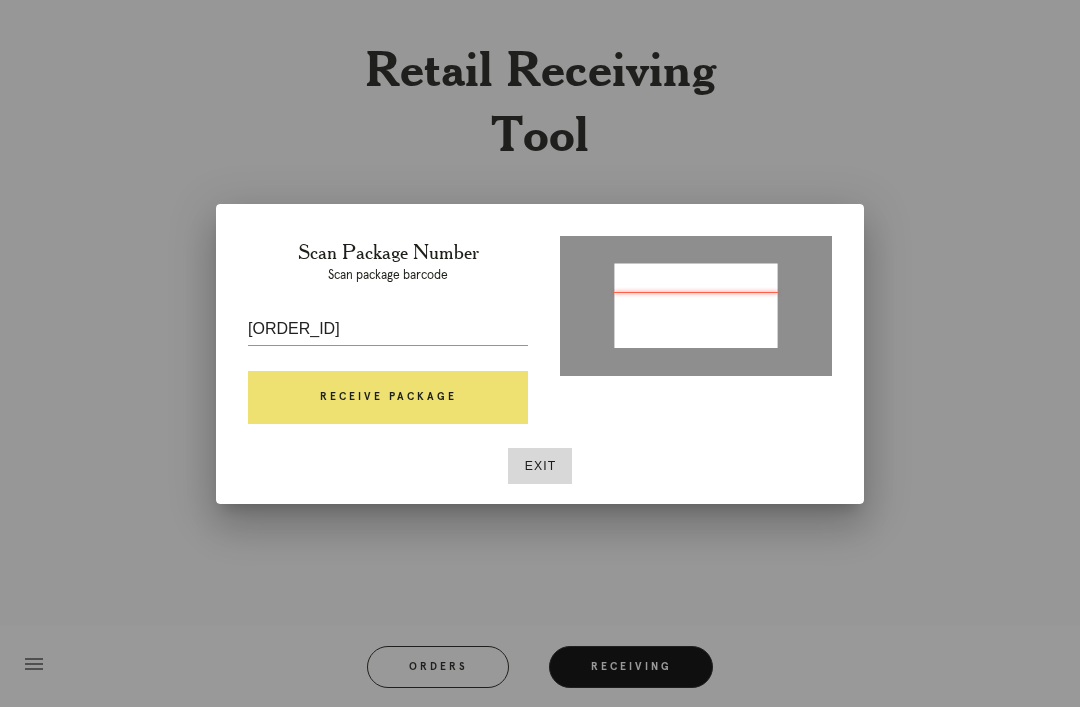 click on "Receive Package" at bounding box center [388, 398] 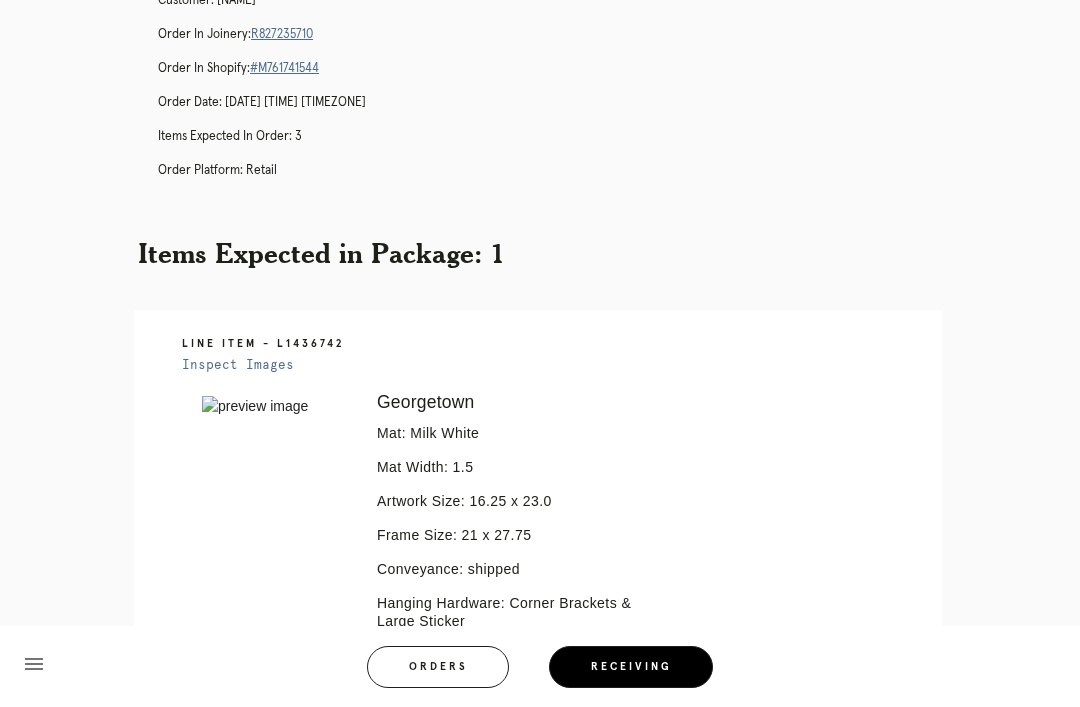 scroll, scrollTop: 176, scrollLeft: 0, axis: vertical 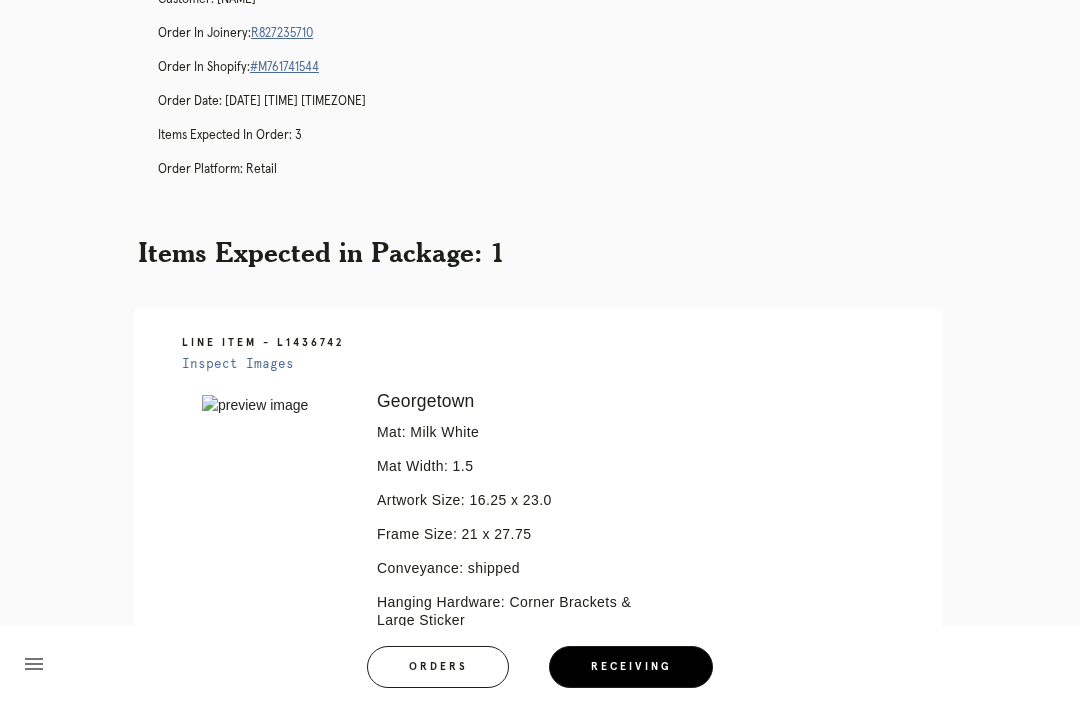 click on "Inspect Images" at bounding box center [238, 364] 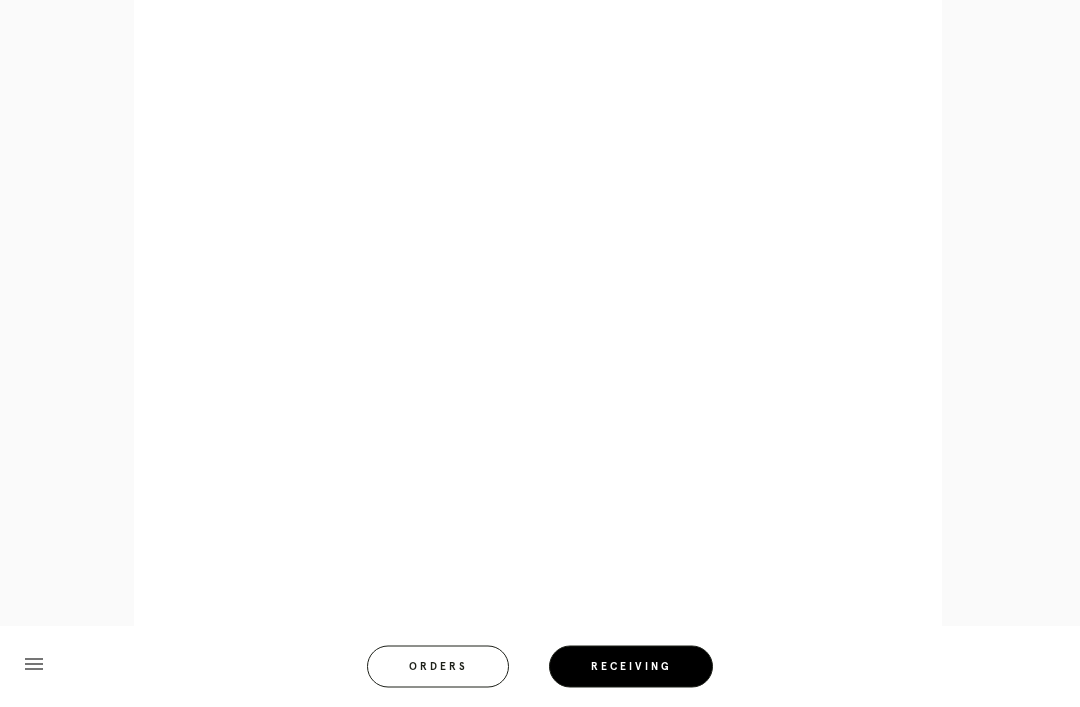 scroll, scrollTop: 858, scrollLeft: 0, axis: vertical 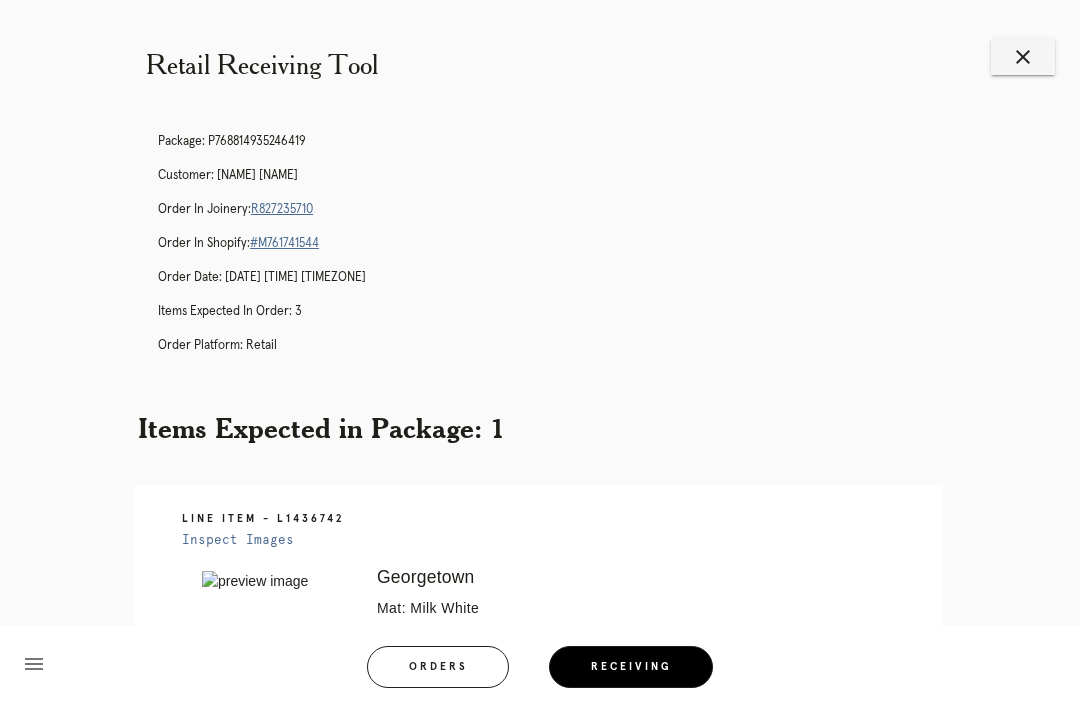click on "R827235710" at bounding box center (282, 209) 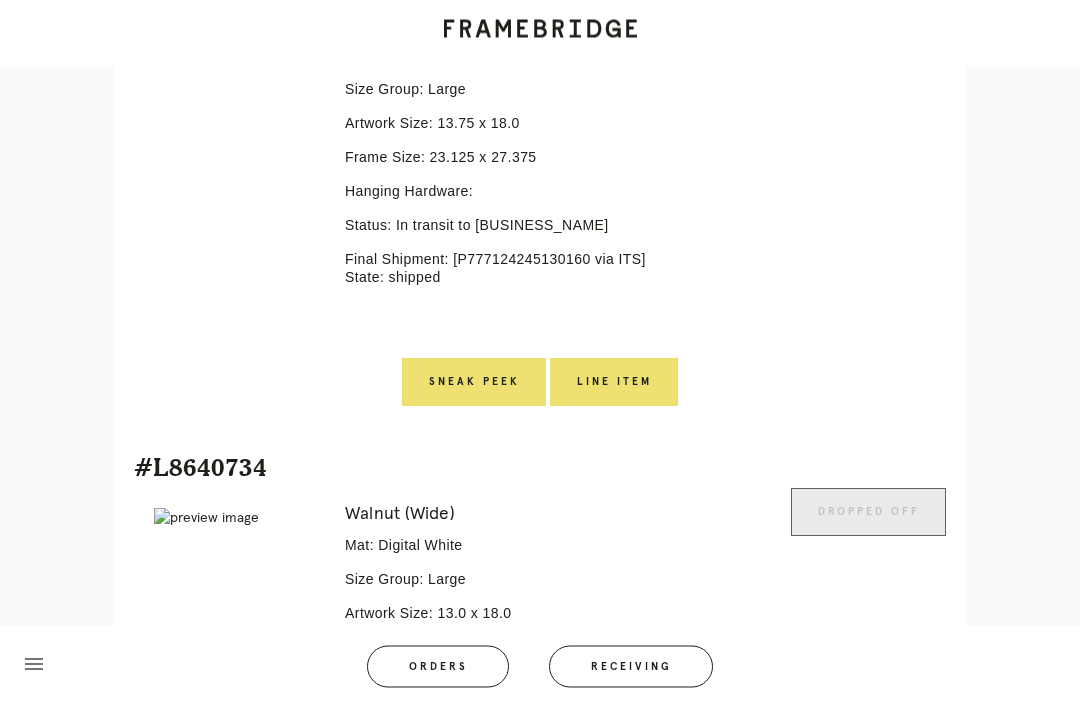 scroll, scrollTop: 734, scrollLeft: 0, axis: vertical 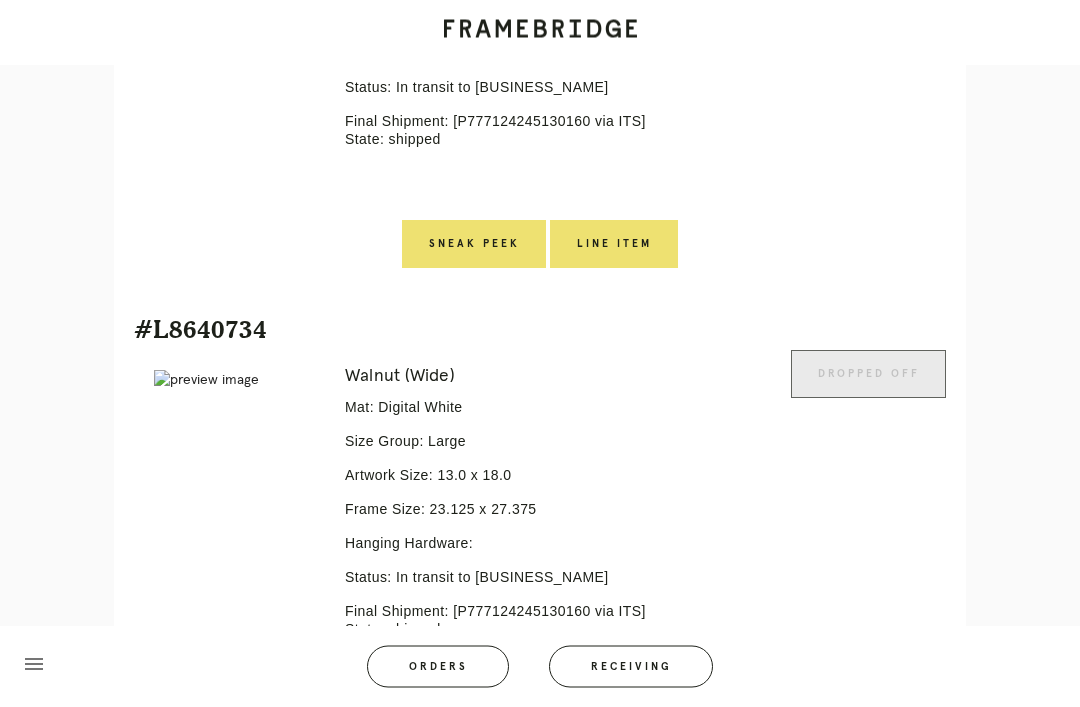 click on "Receiving" at bounding box center [631, 667] 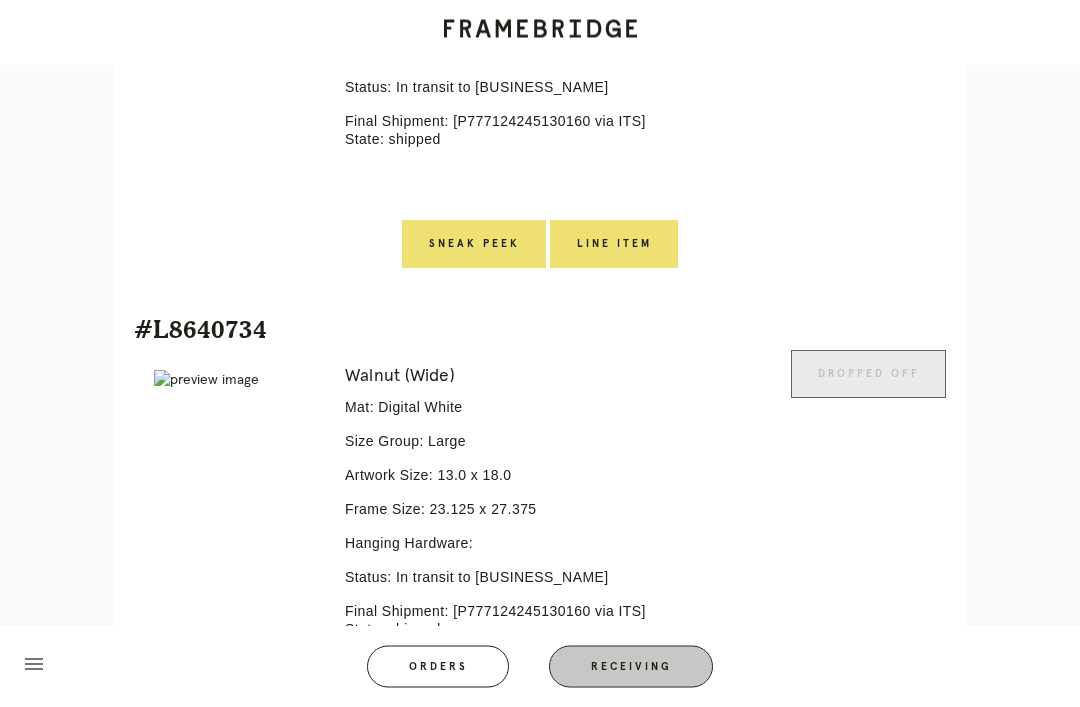 scroll, scrollTop: 0, scrollLeft: 0, axis: both 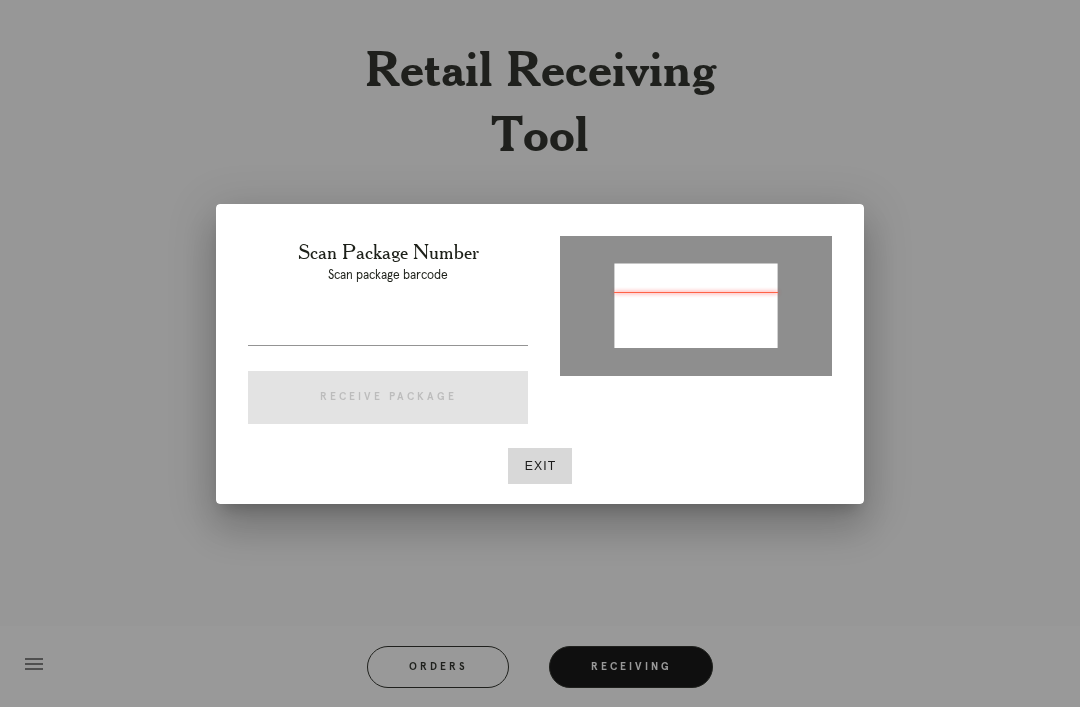 type on "P258927072309086" 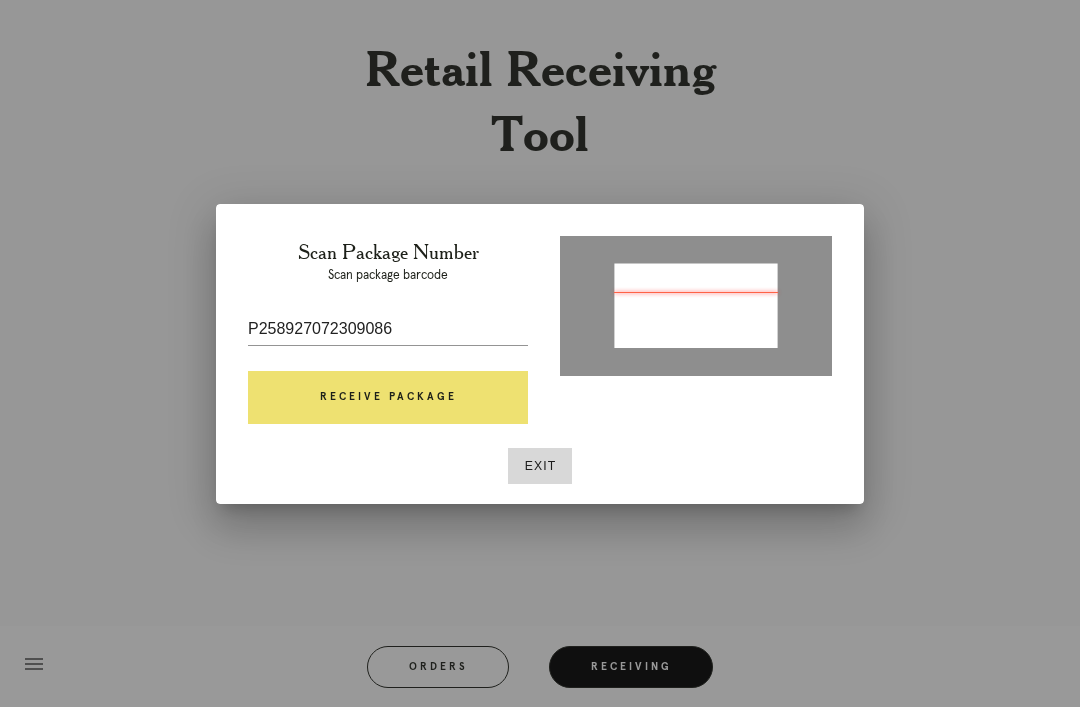click on "Receive Package" at bounding box center (388, 398) 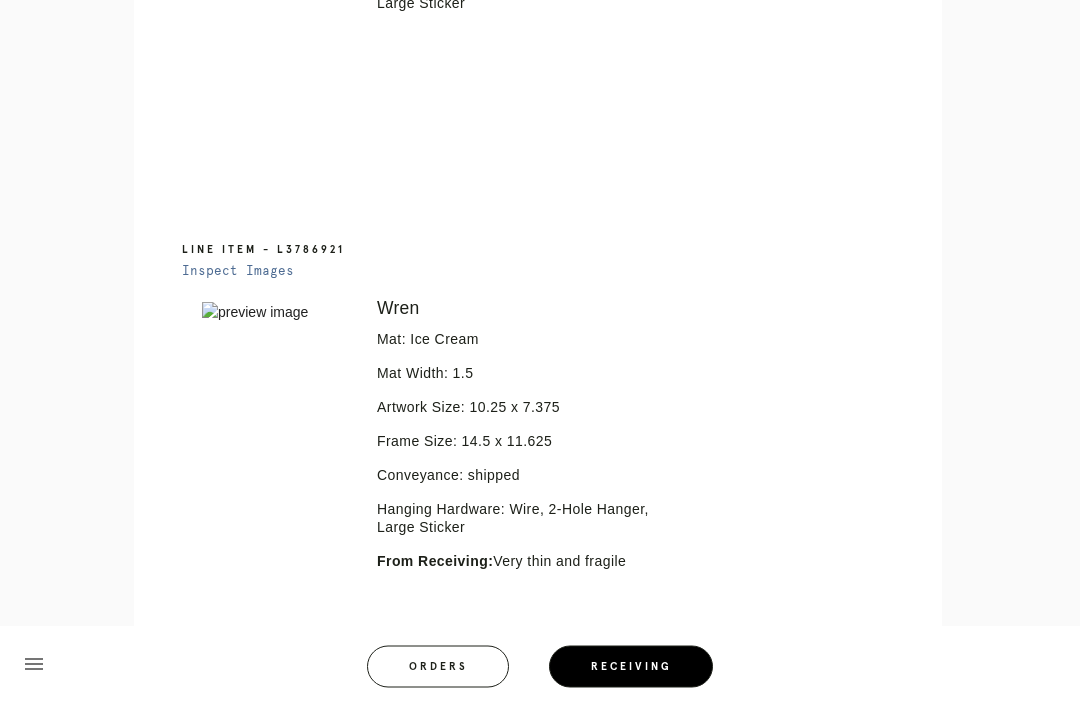scroll, scrollTop: 793, scrollLeft: 0, axis: vertical 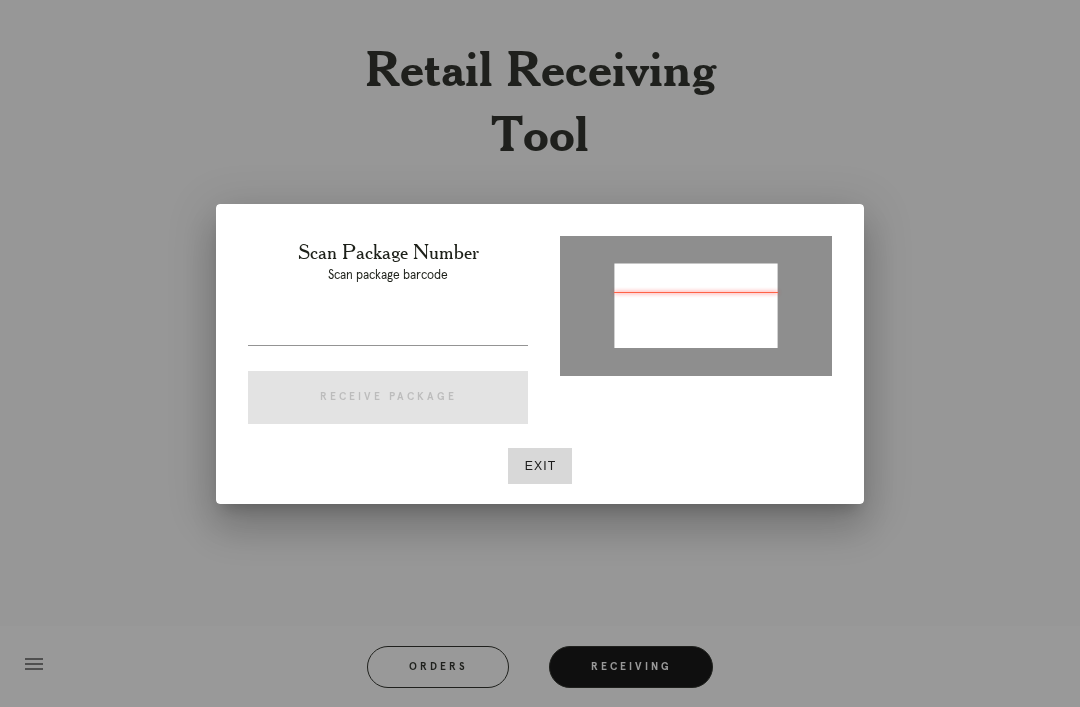 click at bounding box center (696, 304) 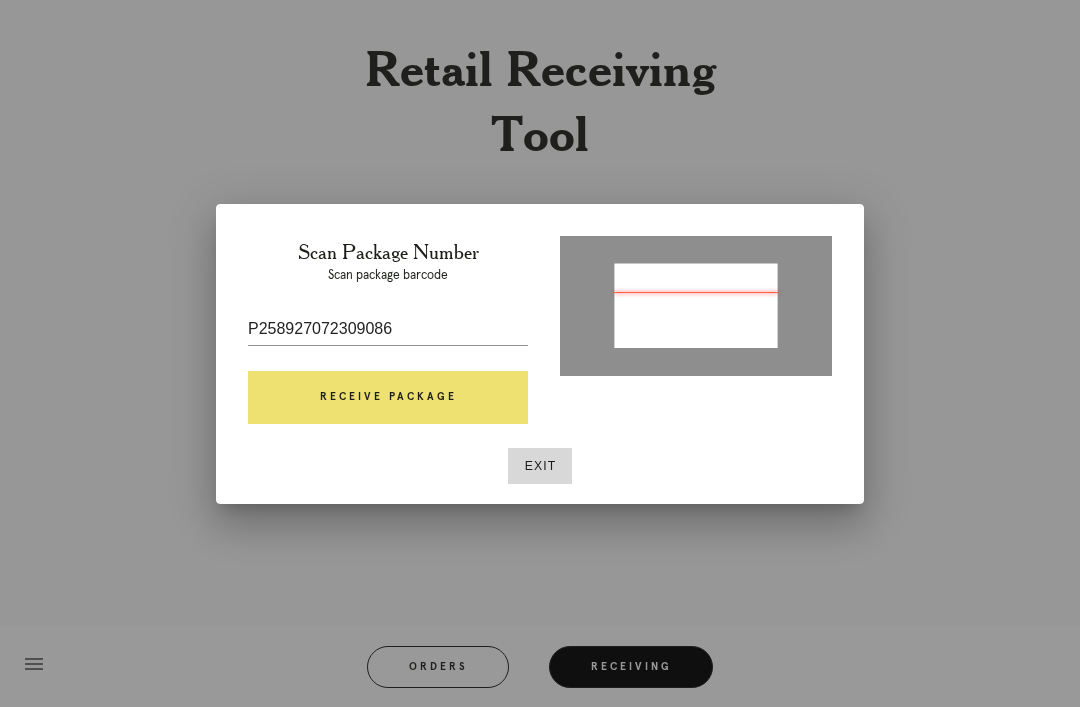 click on "Receive Package" at bounding box center [388, 398] 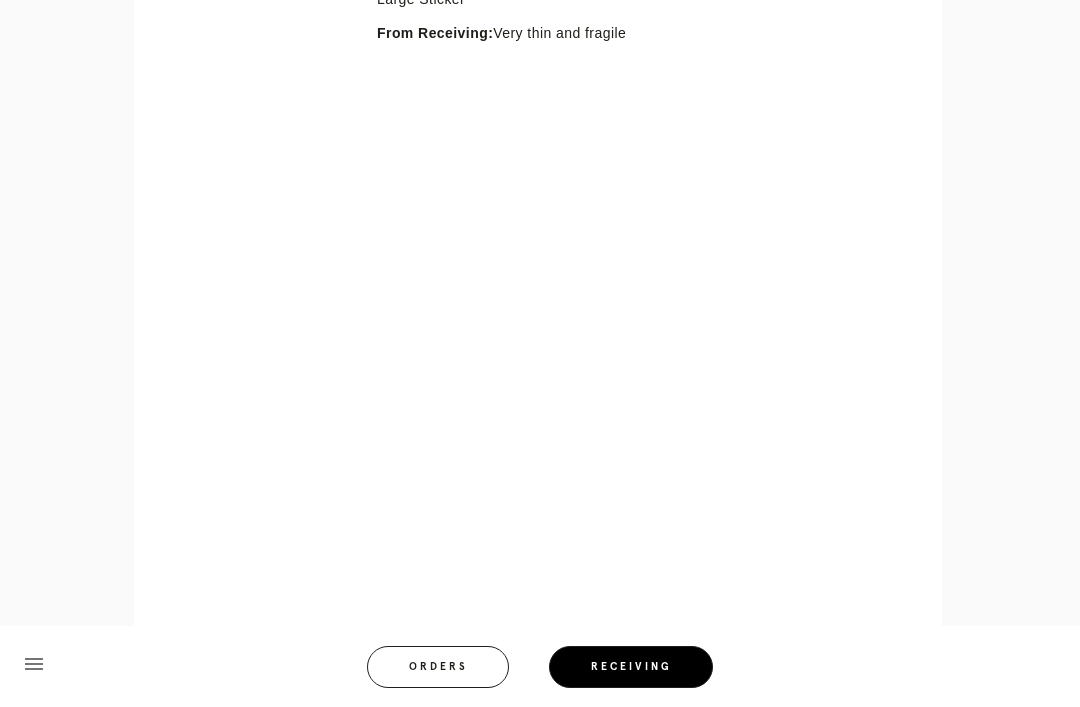 scroll, scrollTop: 1385, scrollLeft: 0, axis: vertical 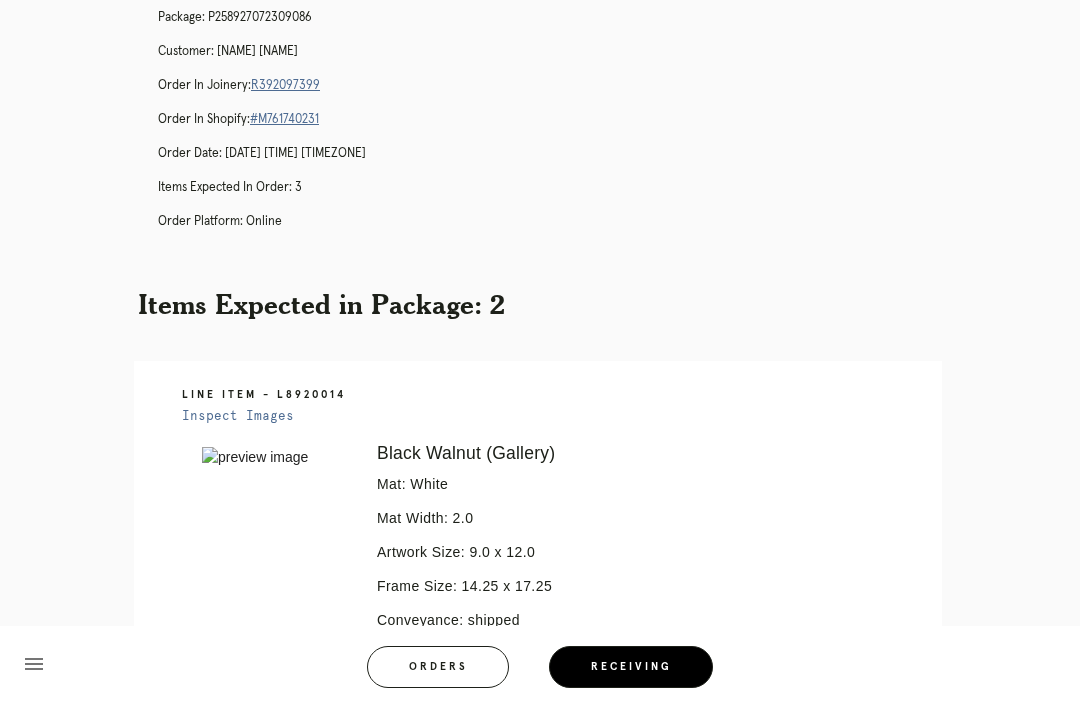 click on "R392097399" at bounding box center [285, 85] 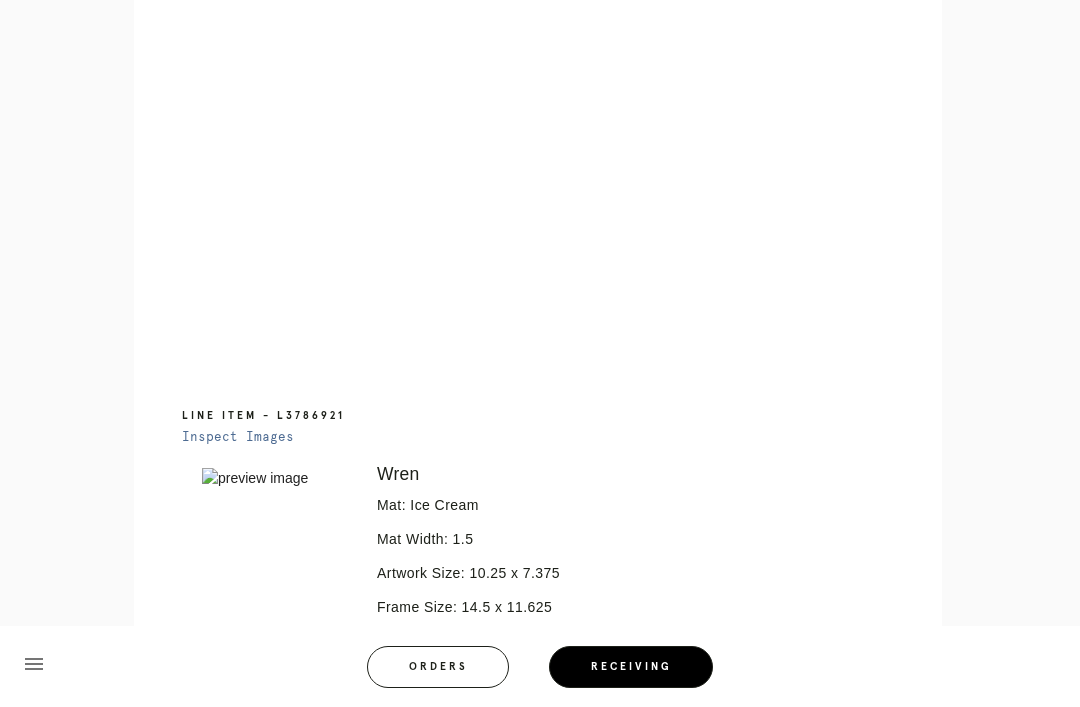 scroll, scrollTop: 948, scrollLeft: 0, axis: vertical 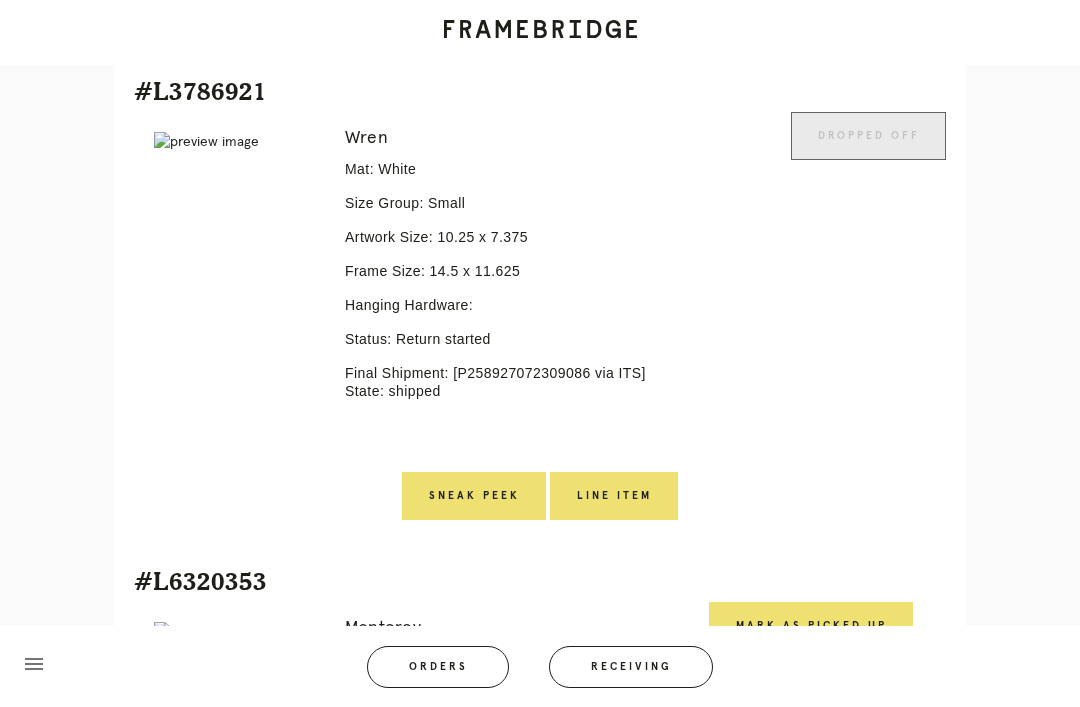 click on "Line Item" at bounding box center (614, 496) 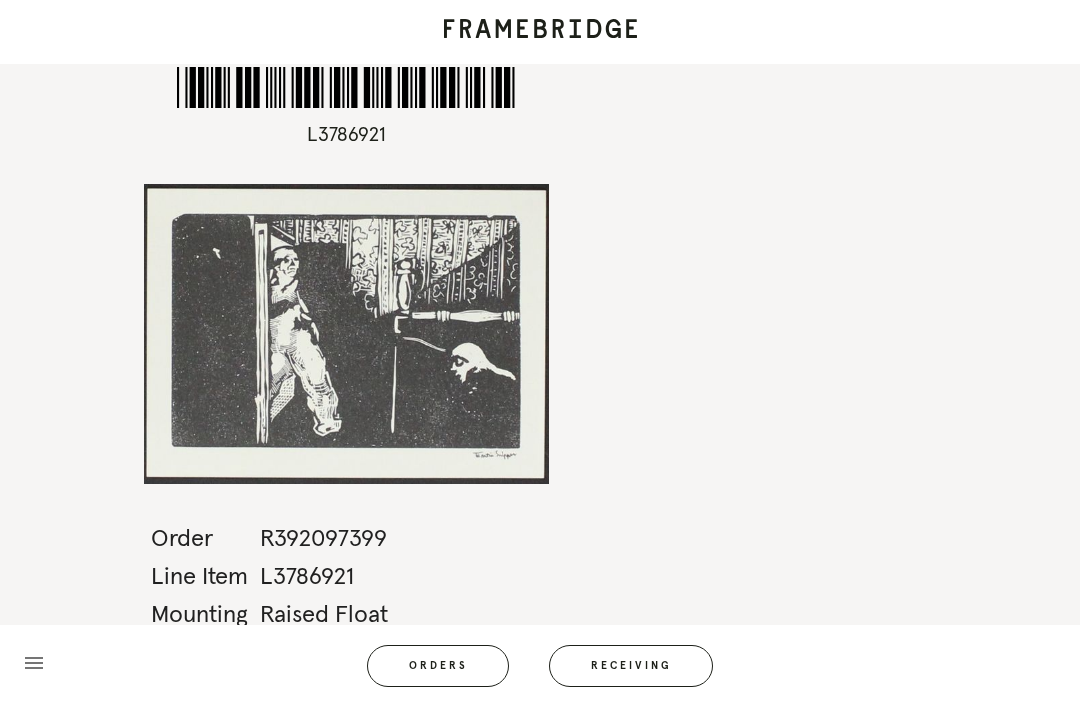 scroll, scrollTop: 64, scrollLeft: 0, axis: vertical 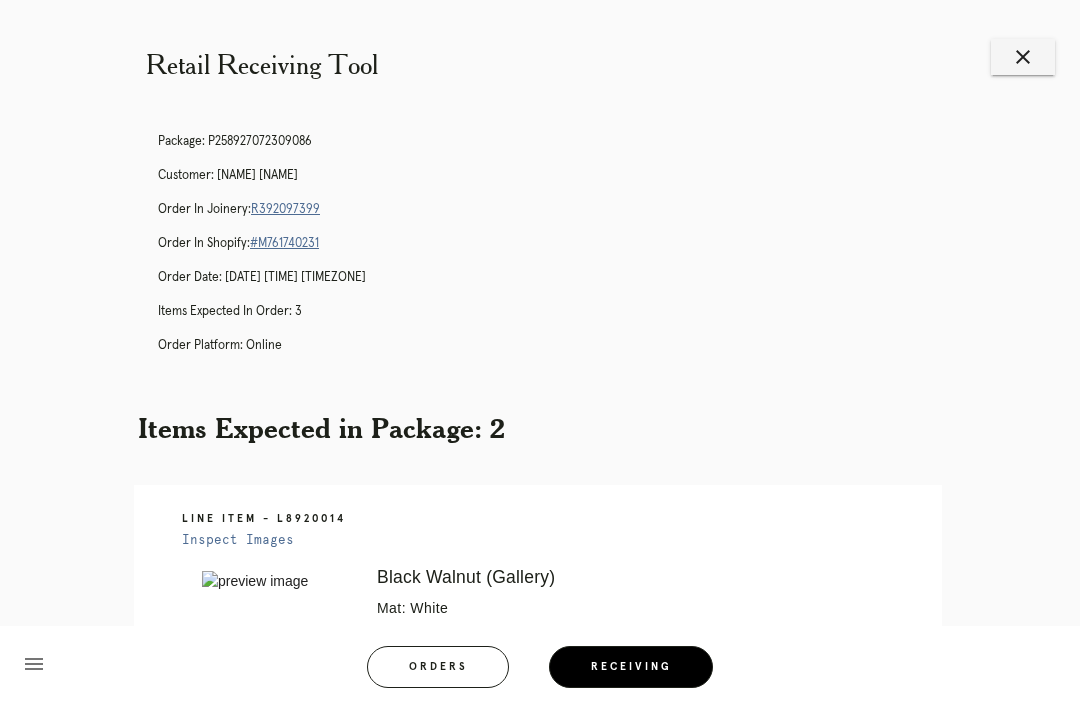 click on "R392097399" at bounding box center [285, 209] 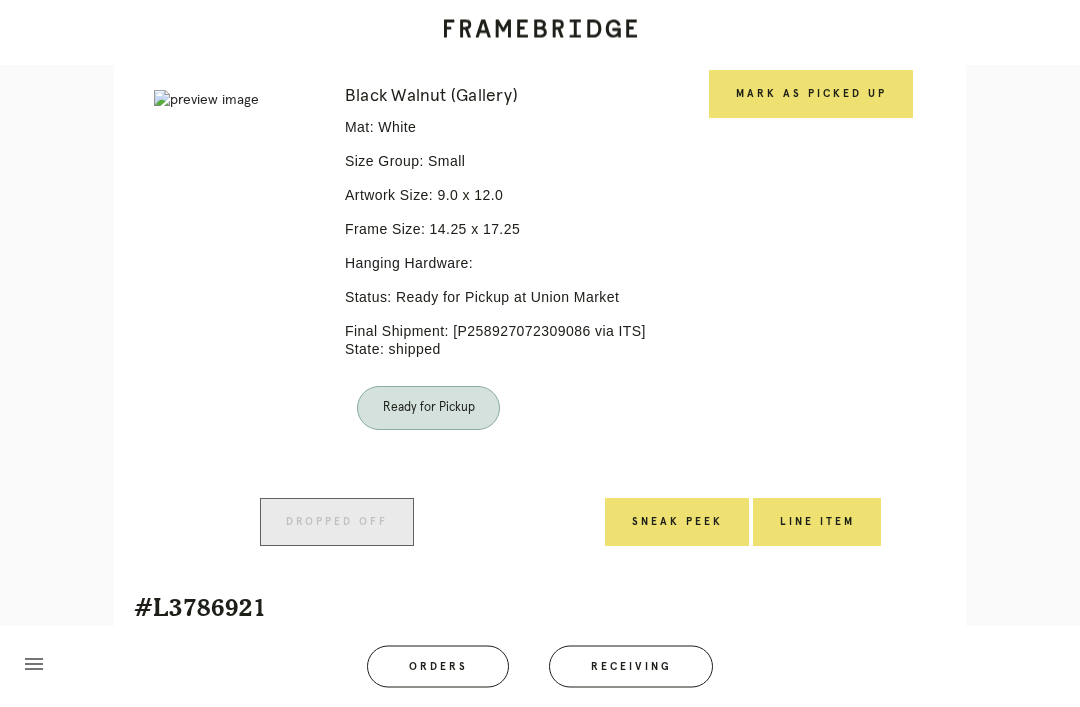 scroll, scrollTop: 529, scrollLeft: 0, axis: vertical 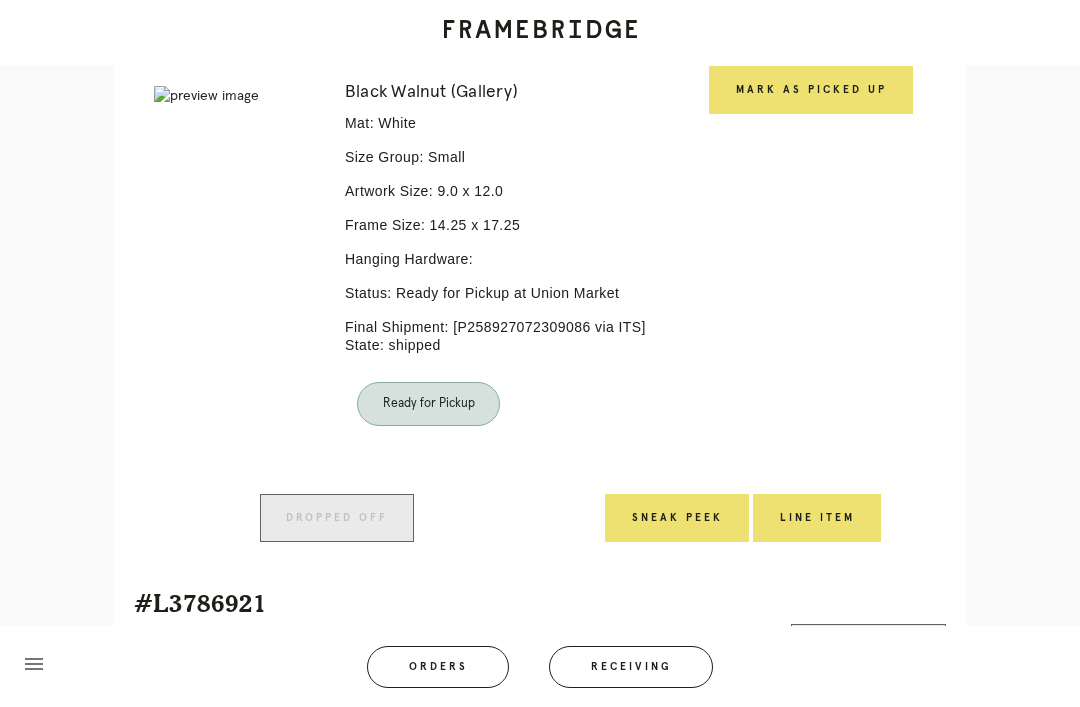 click on "Line Item" at bounding box center [817, 518] 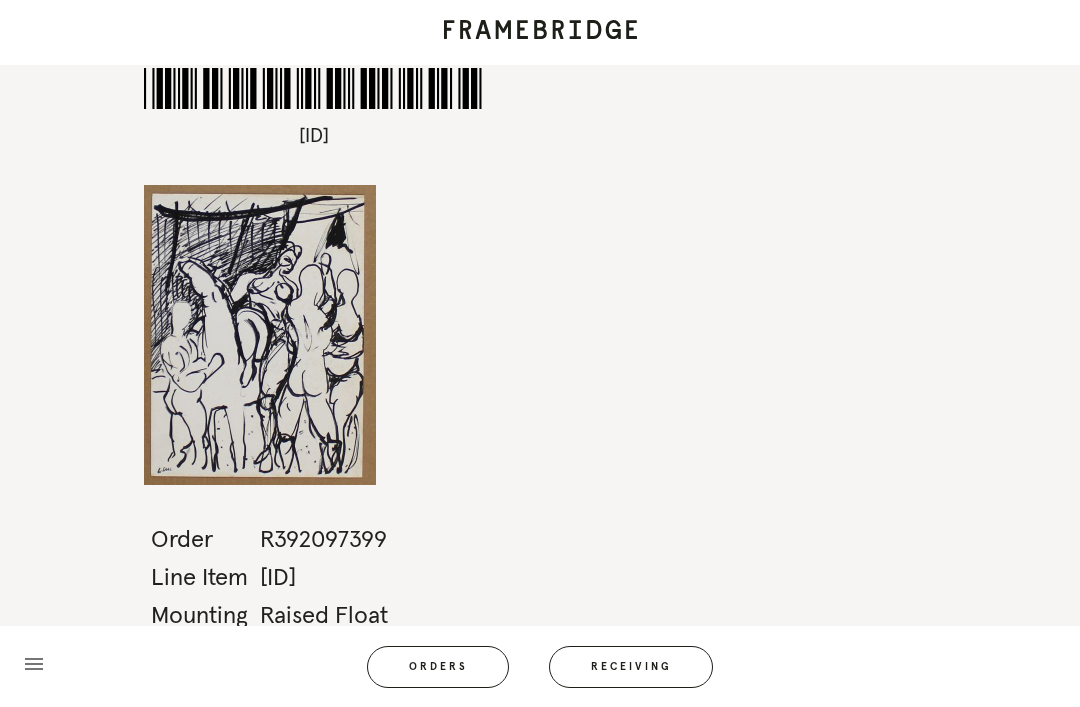 scroll, scrollTop: 0, scrollLeft: 0, axis: both 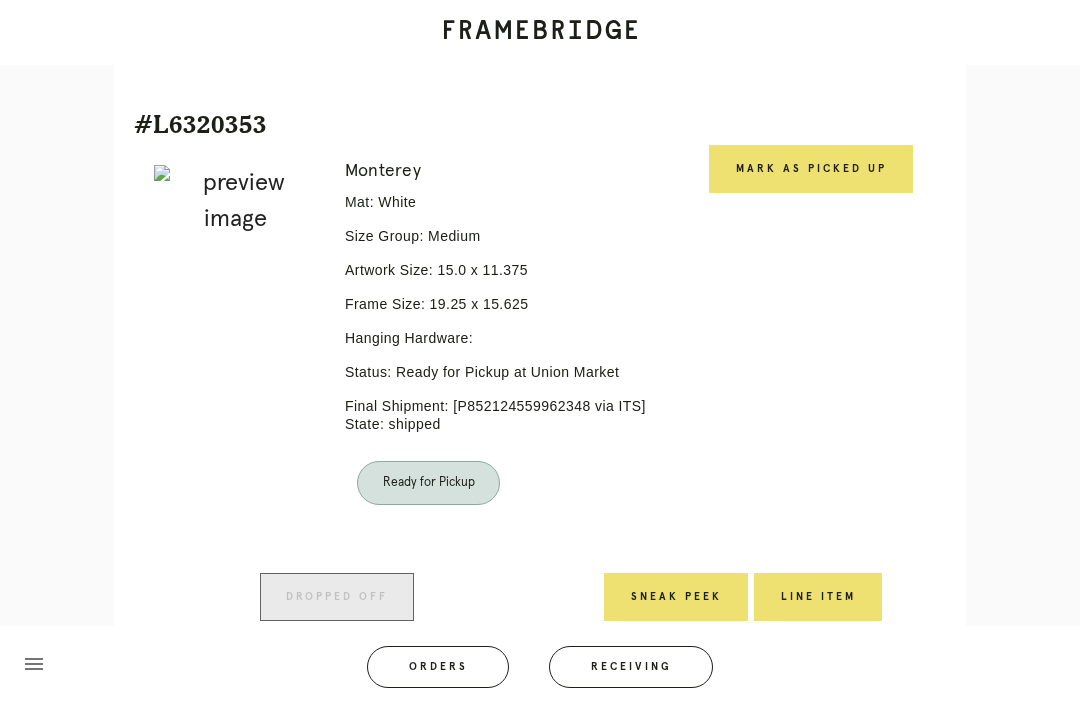 click on "menu
Orders
Receiving
Logged in as:   [EMAIL]   Union Market
Logout" at bounding box center [540, 673] 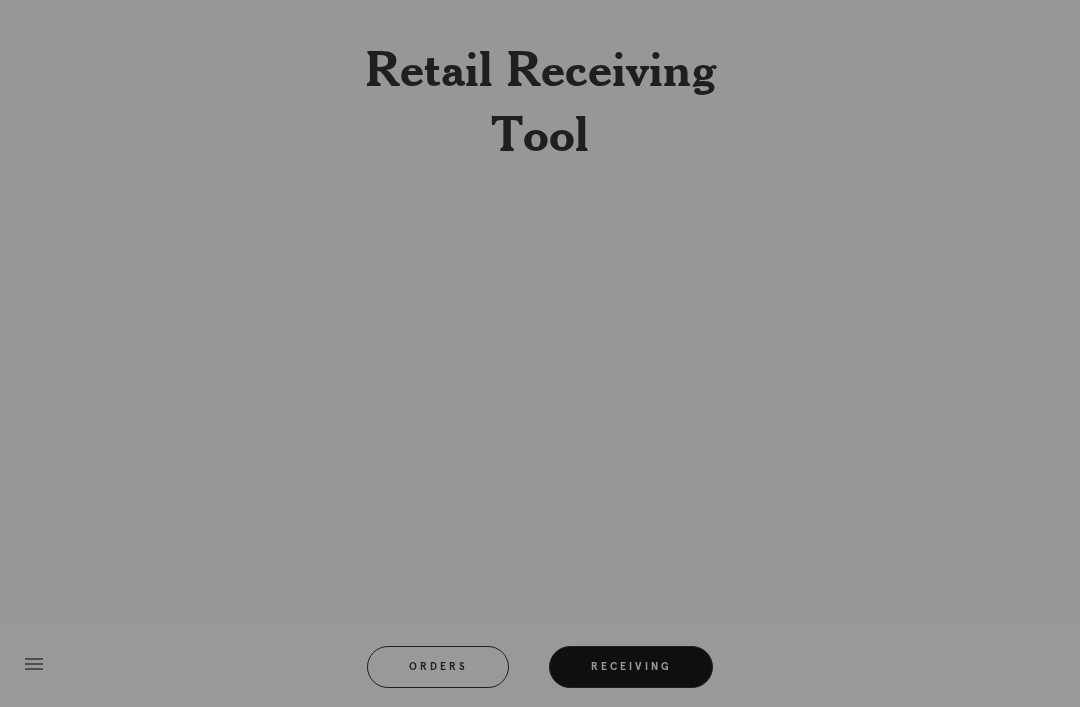 scroll, scrollTop: 0, scrollLeft: 0, axis: both 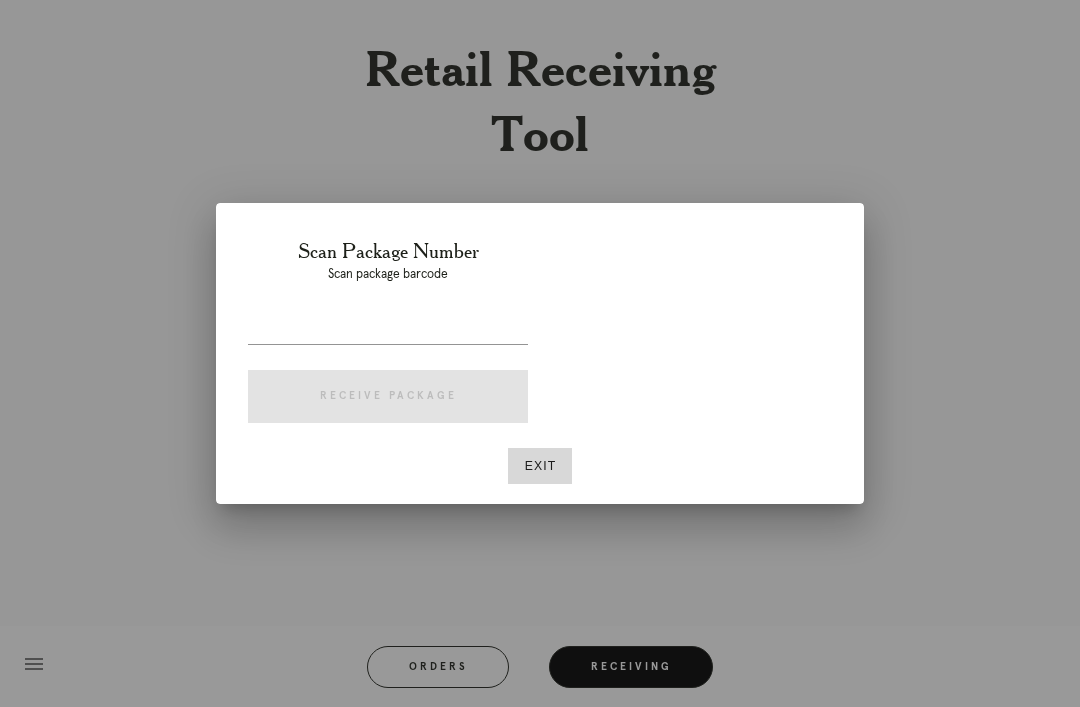 click at bounding box center [388, 328] 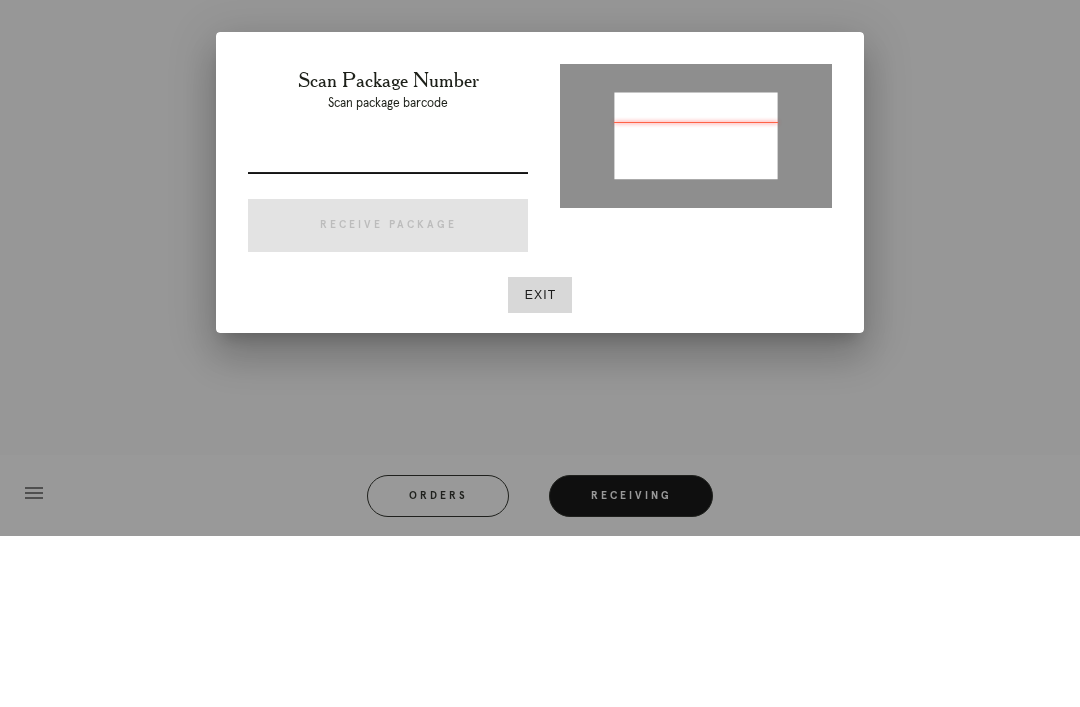 type on "[PACKAGE_ID]" 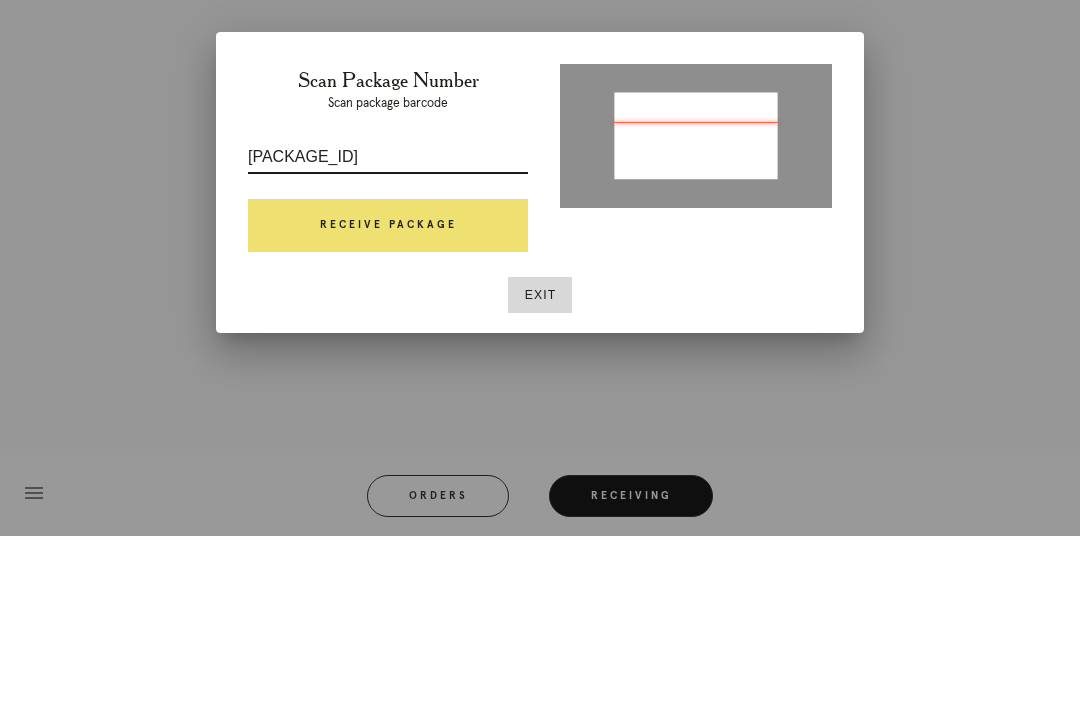 click on "Receive Package" at bounding box center (388, 397) 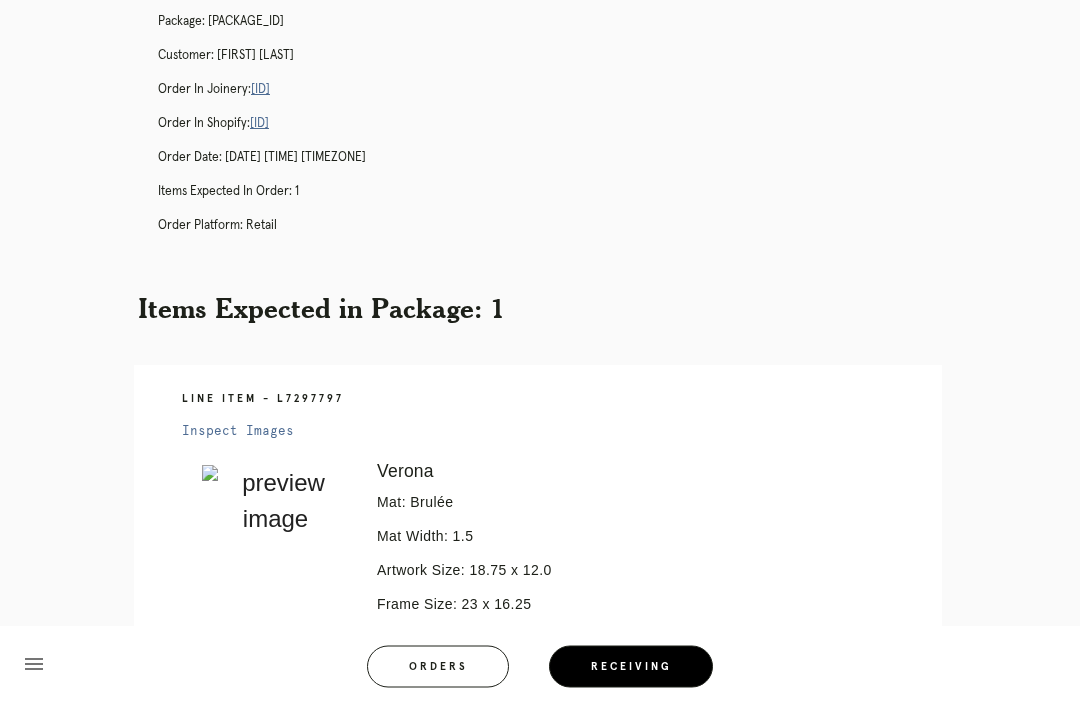 scroll, scrollTop: 97, scrollLeft: 0, axis: vertical 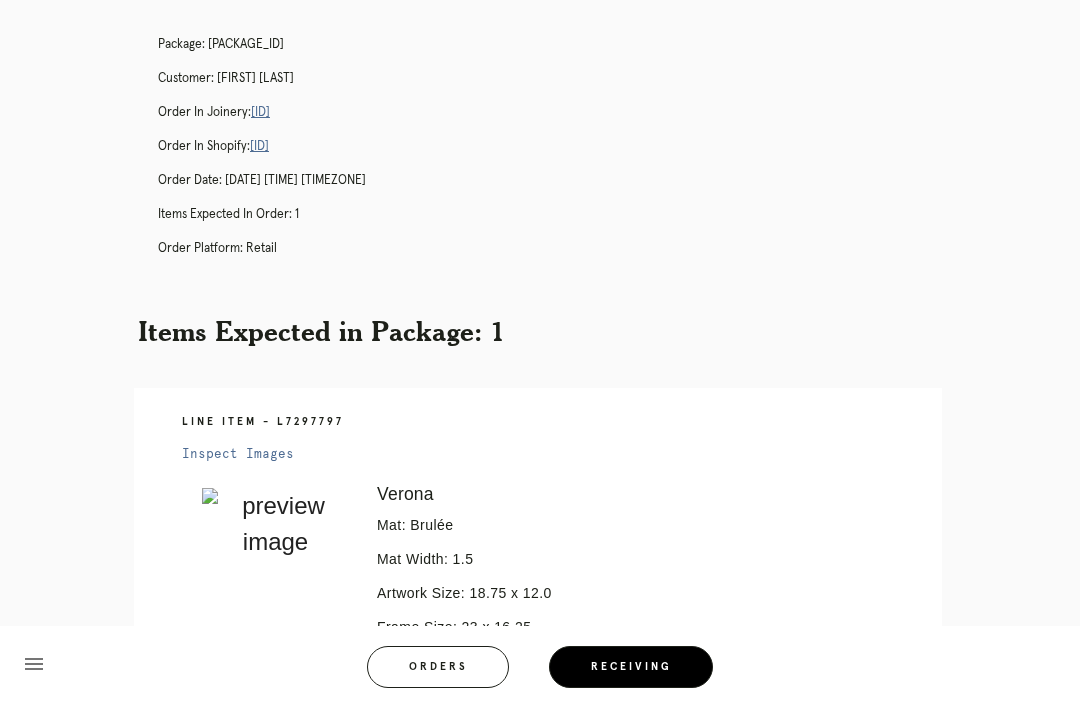 click on "R984322410" at bounding box center (260, 112) 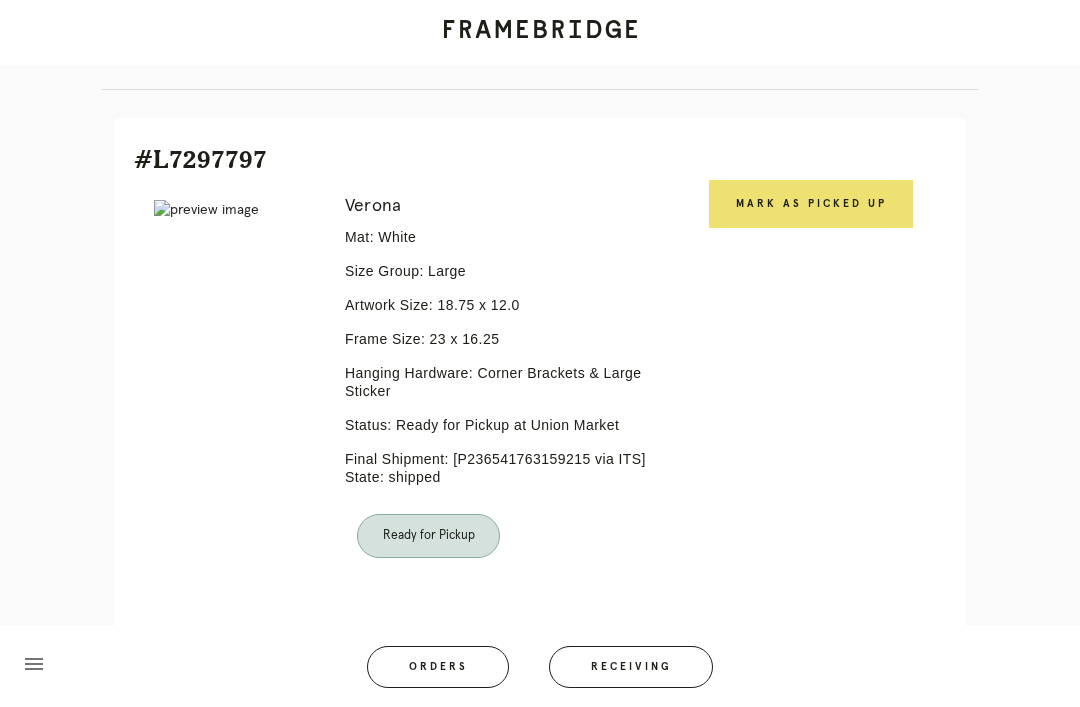 scroll, scrollTop: 464, scrollLeft: 0, axis: vertical 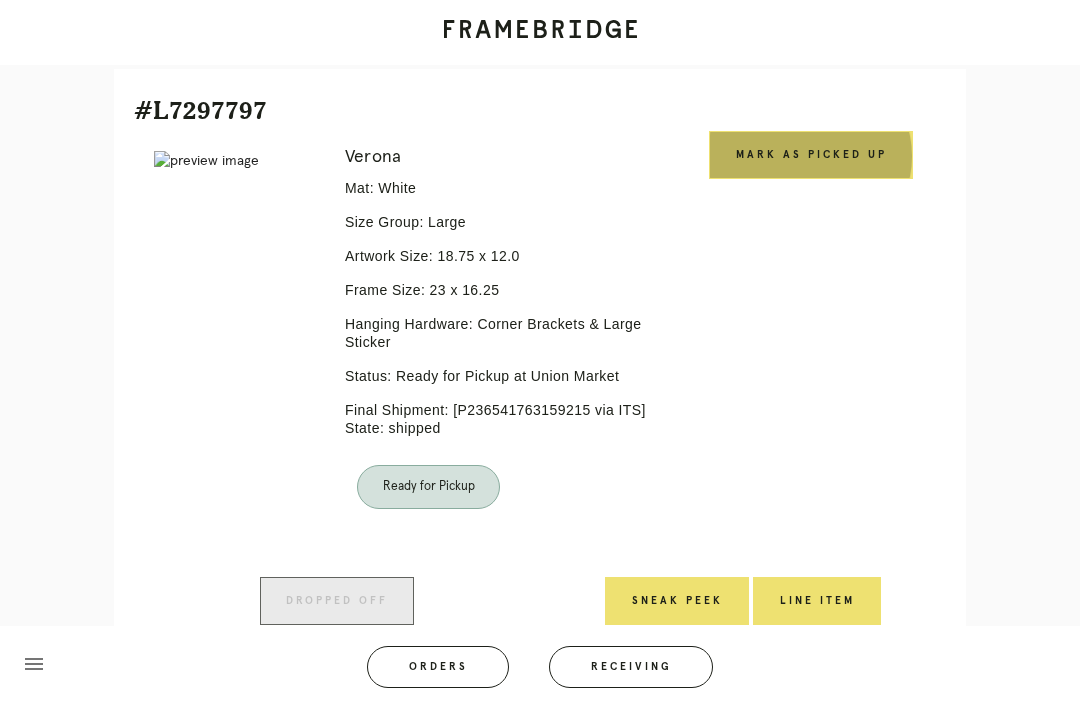 click on "Mark as Picked Up" at bounding box center [811, 155] 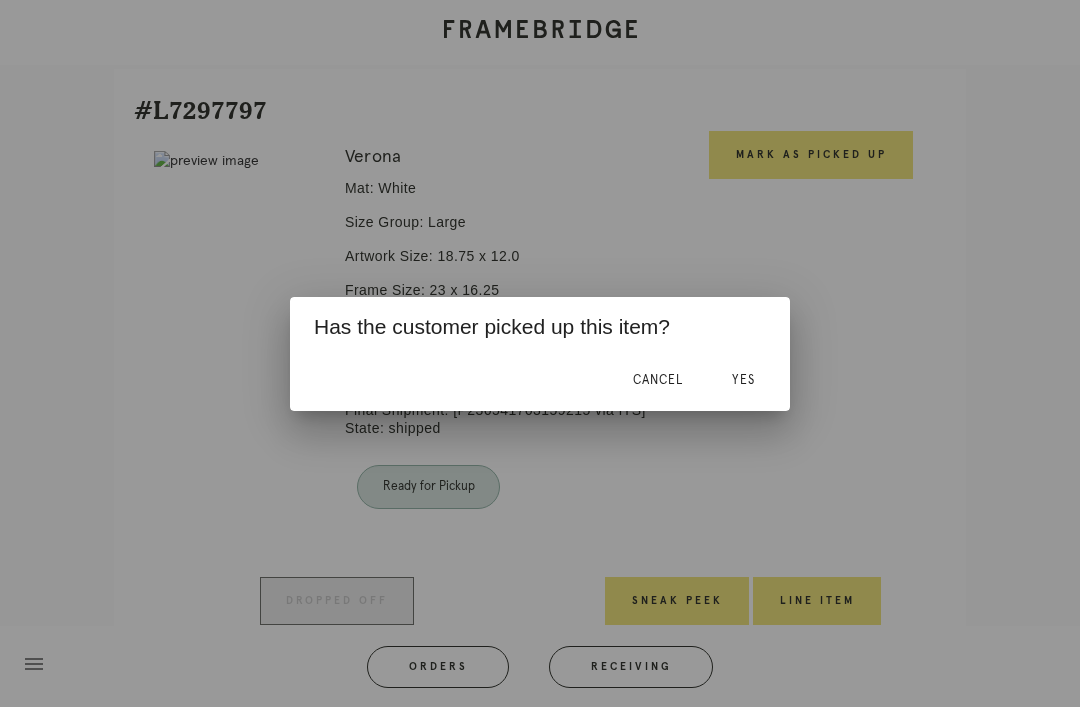 click on "Yes" at bounding box center [743, 380] 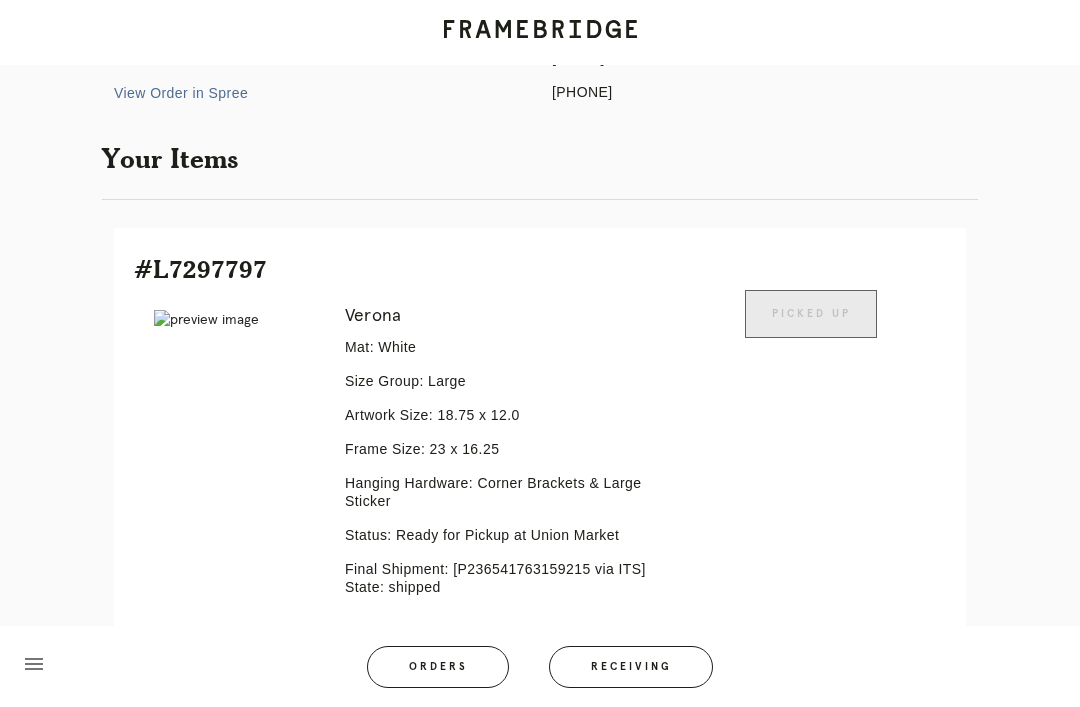 scroll, scrollTop: 411, scrollLeft: 0, axis: vertical 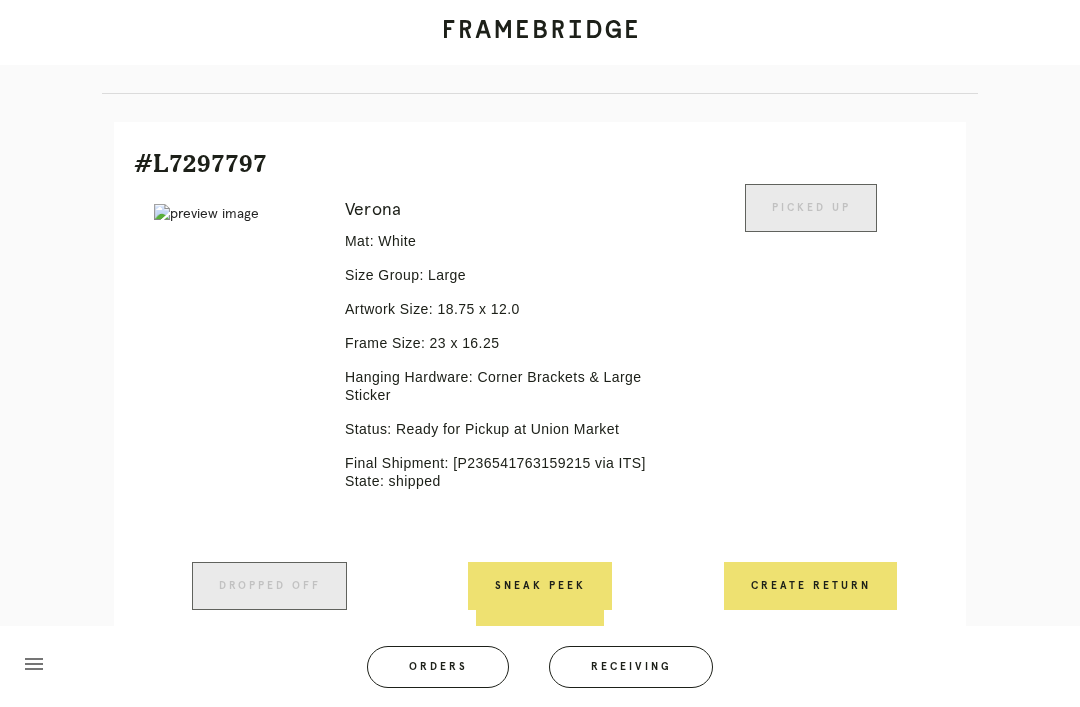 click on "Receiving" at bounding box center (631, 667) 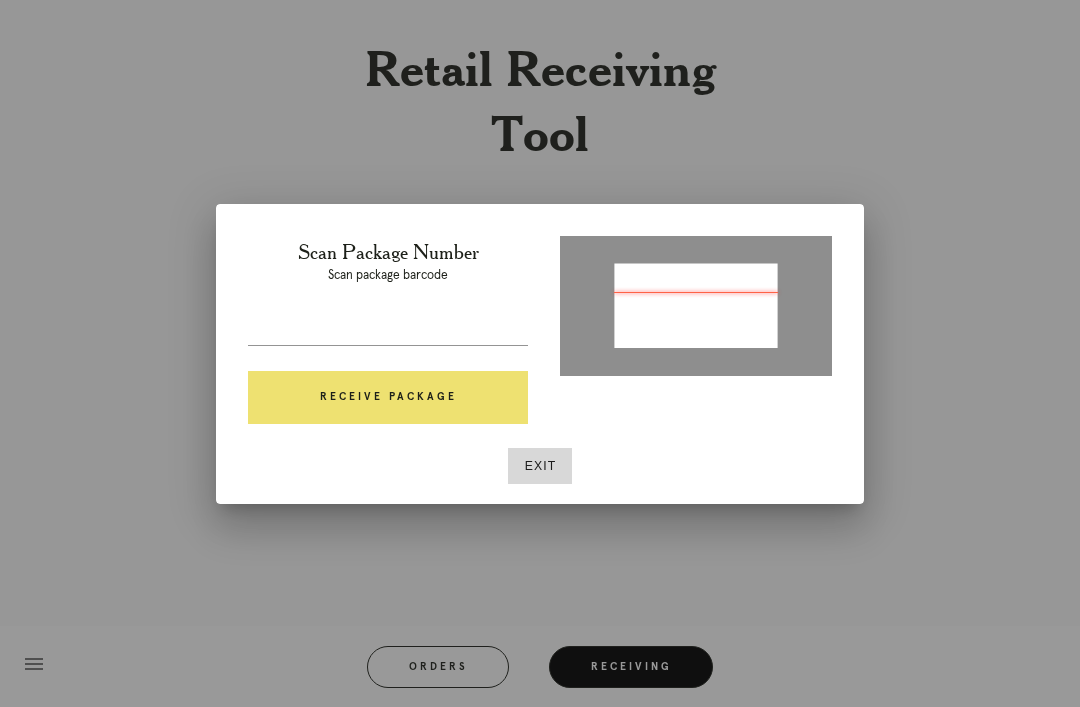 type on "P103683104474704" 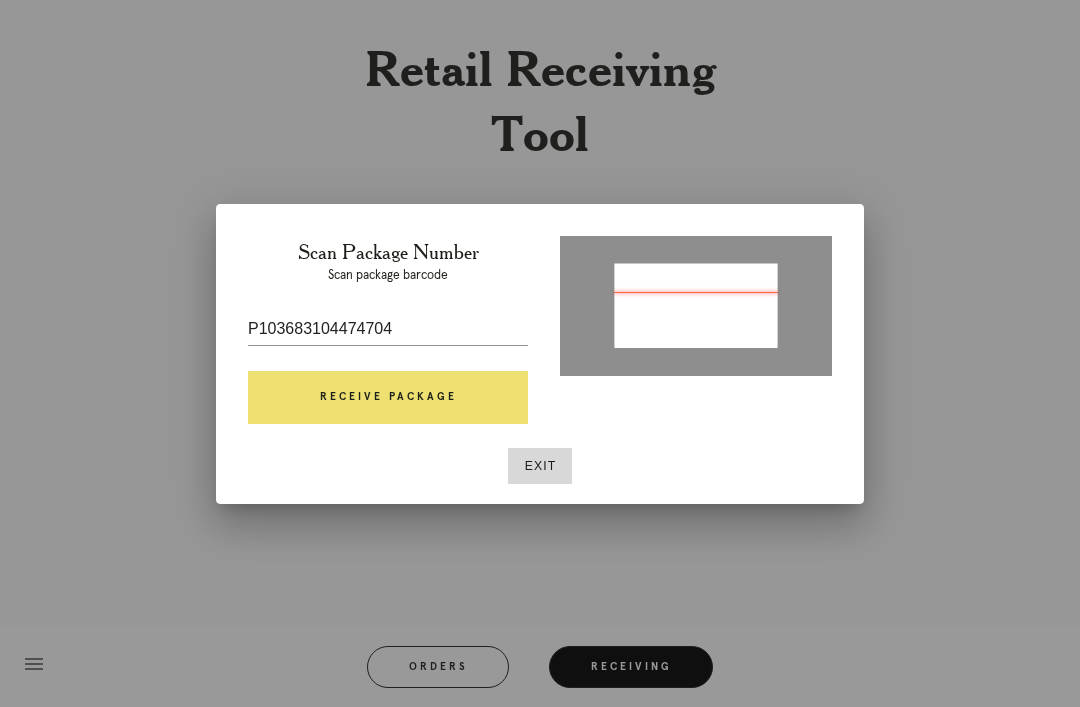 click on "Receive Package" at bounding box center [388, 398] 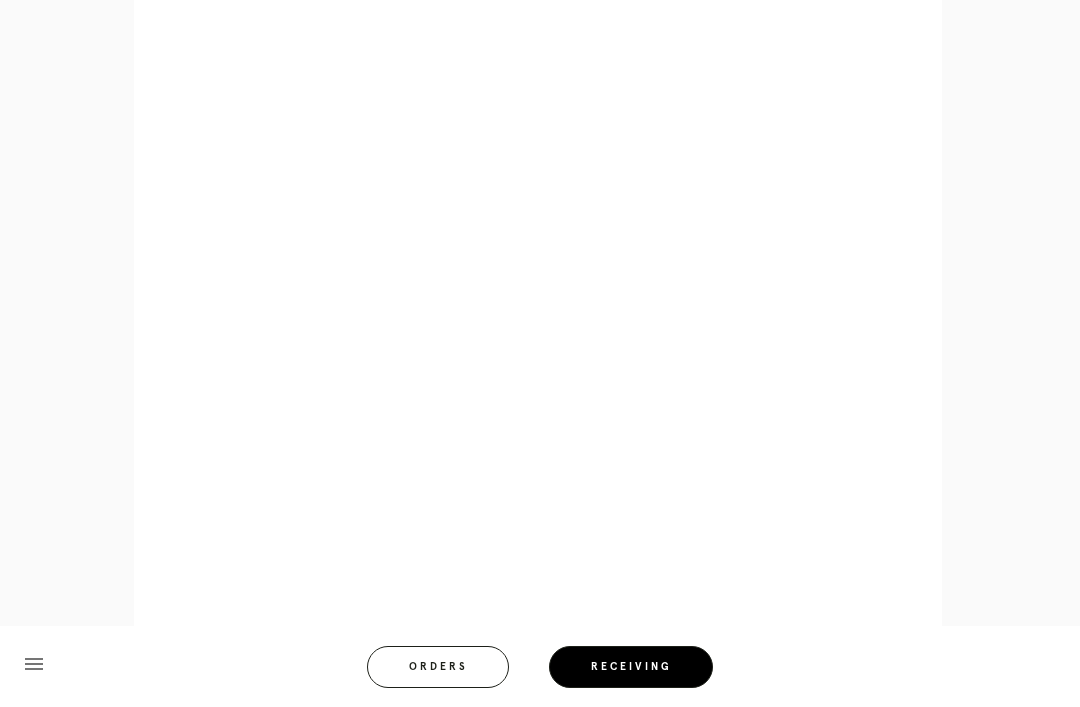 scroll, scrollTop: 928, scrollLeft: 0, axis: vertical 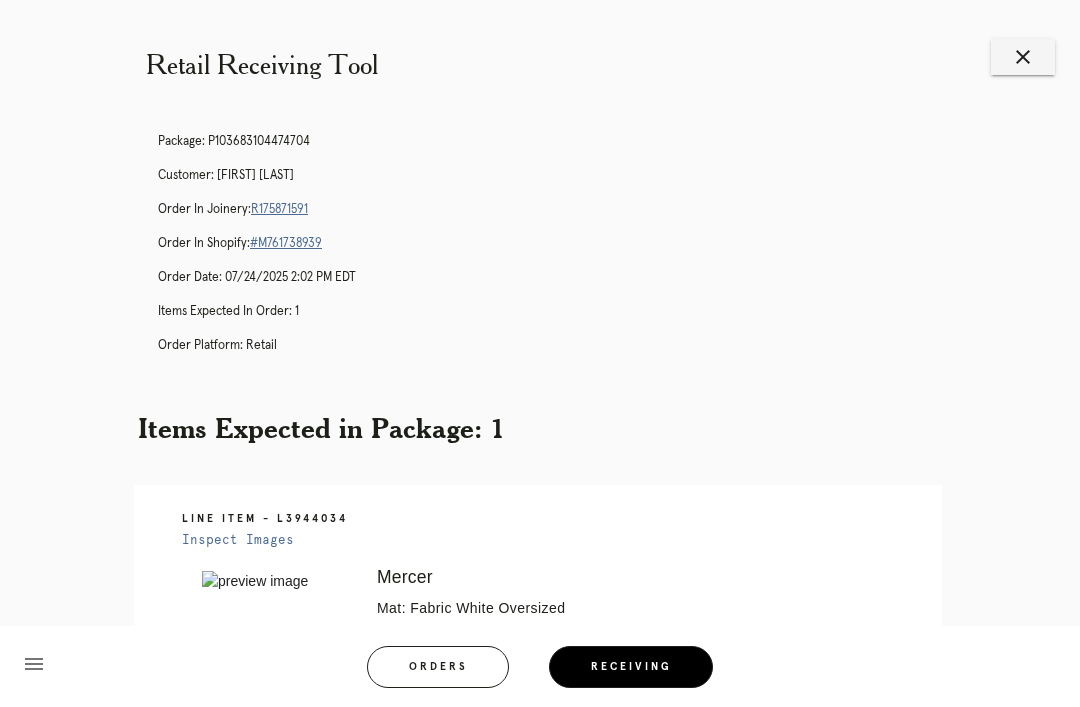 click on "Receiving" at bounding box center (631, 667) 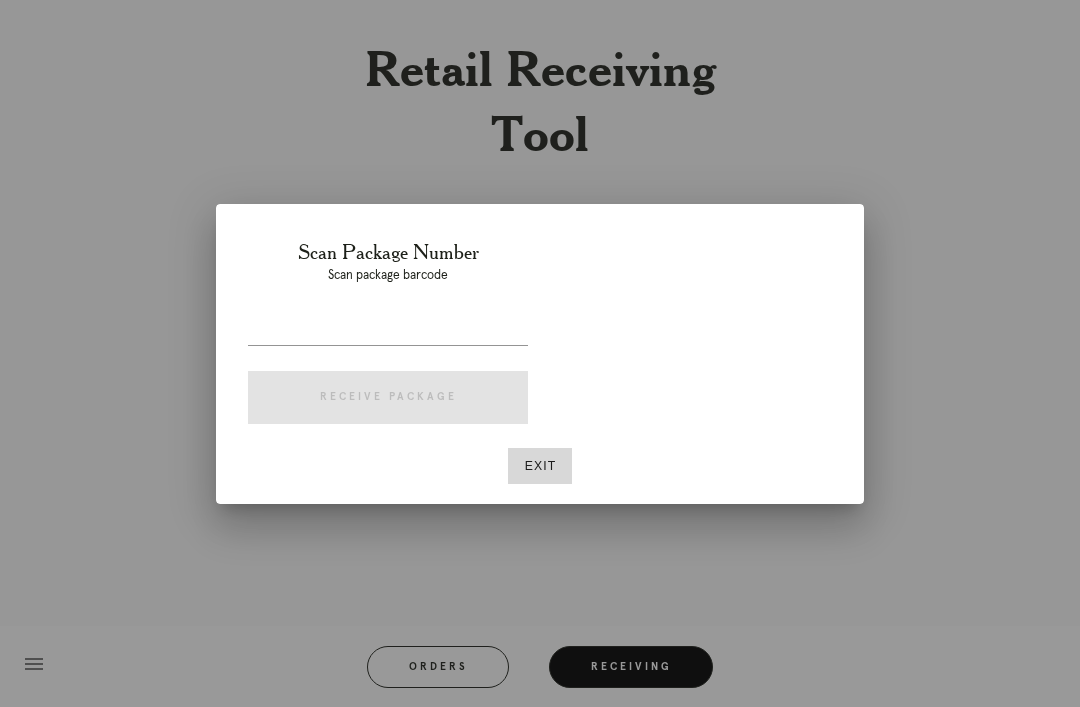 scroll, scrollTop: 0, scrollLeft: 0, axis: both 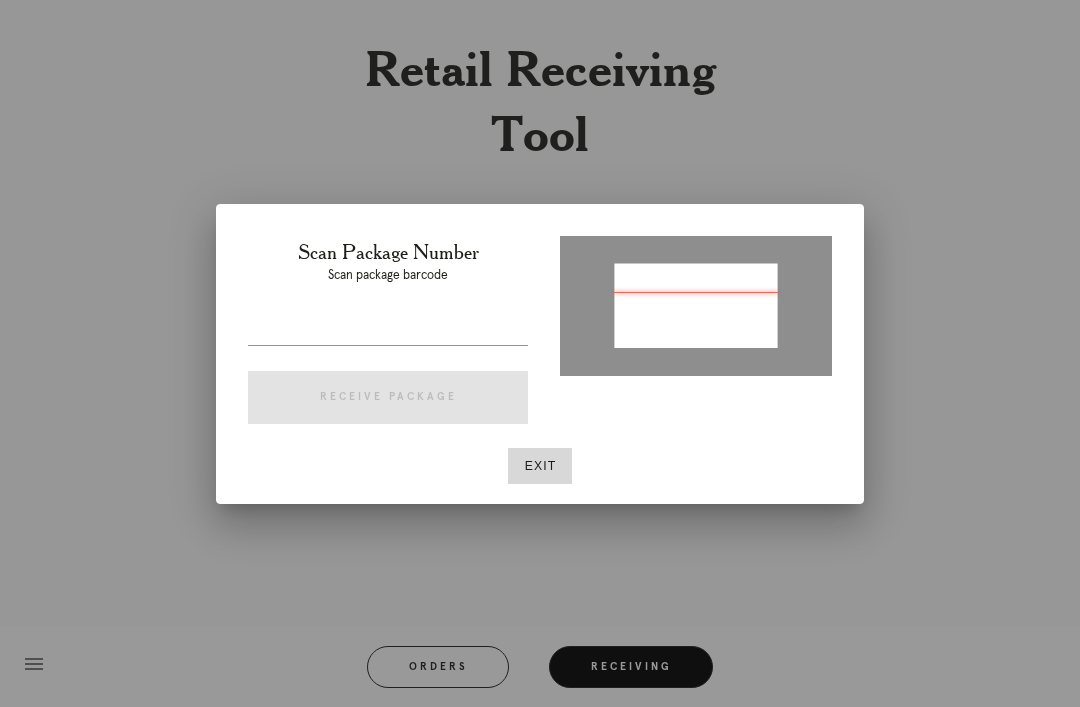 click at bounding box center (388, 360) 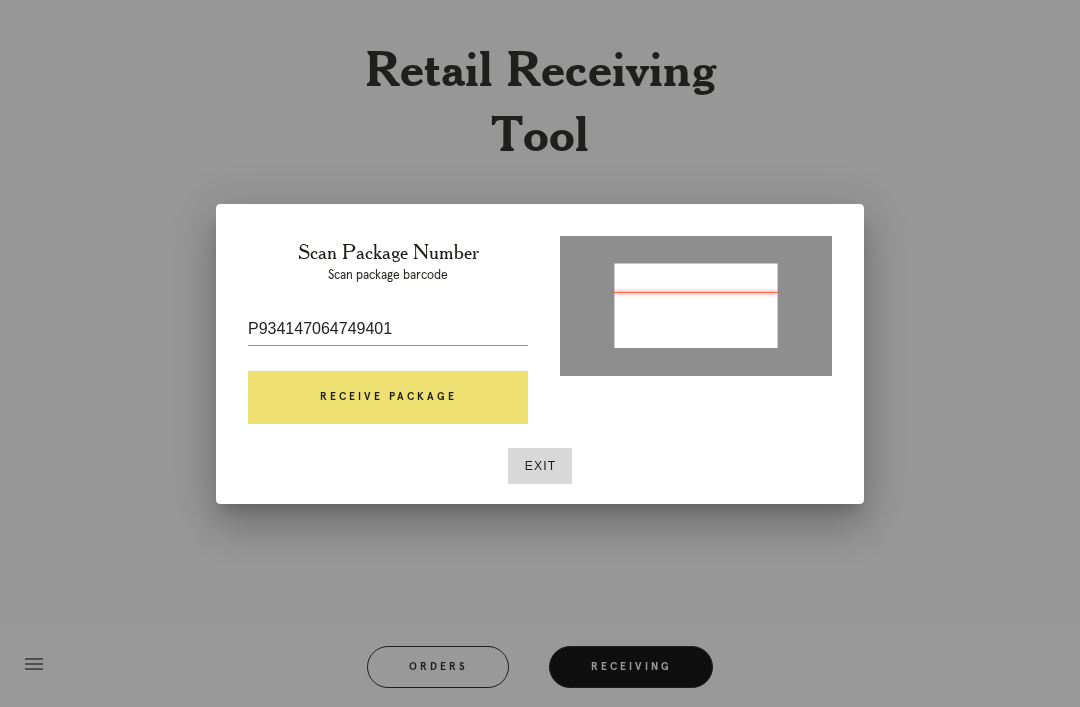 click on "Receive Package" at bounding box center [388, 398] 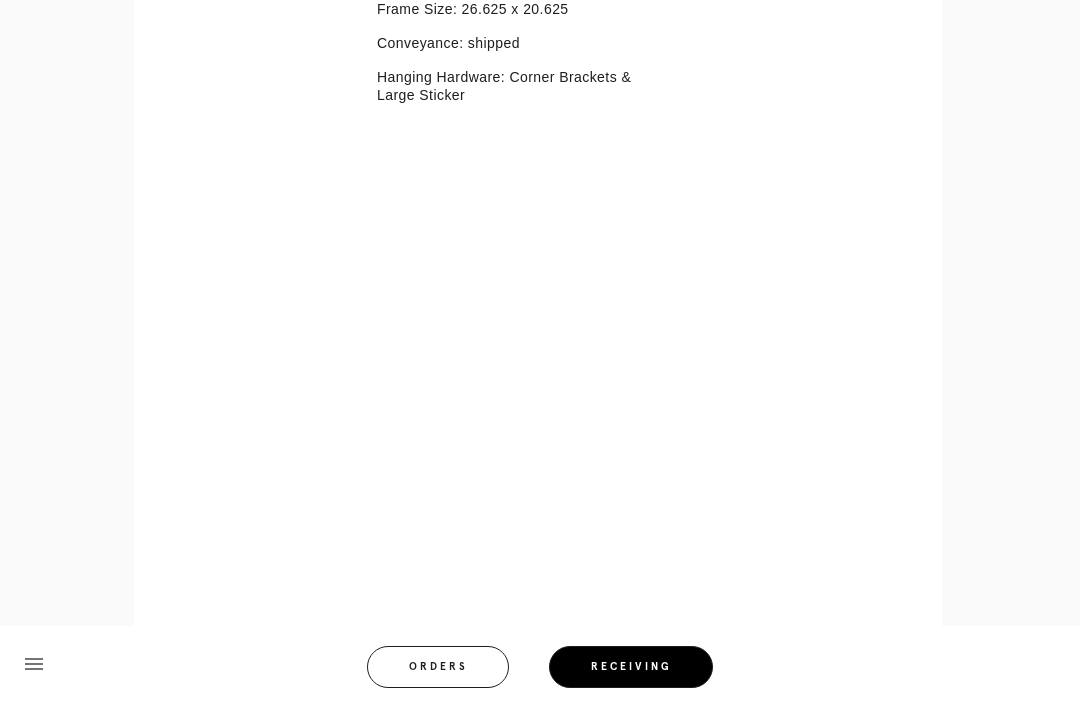 scroll, scrollTop: 727, scrollLeft: 0, axis: vertical 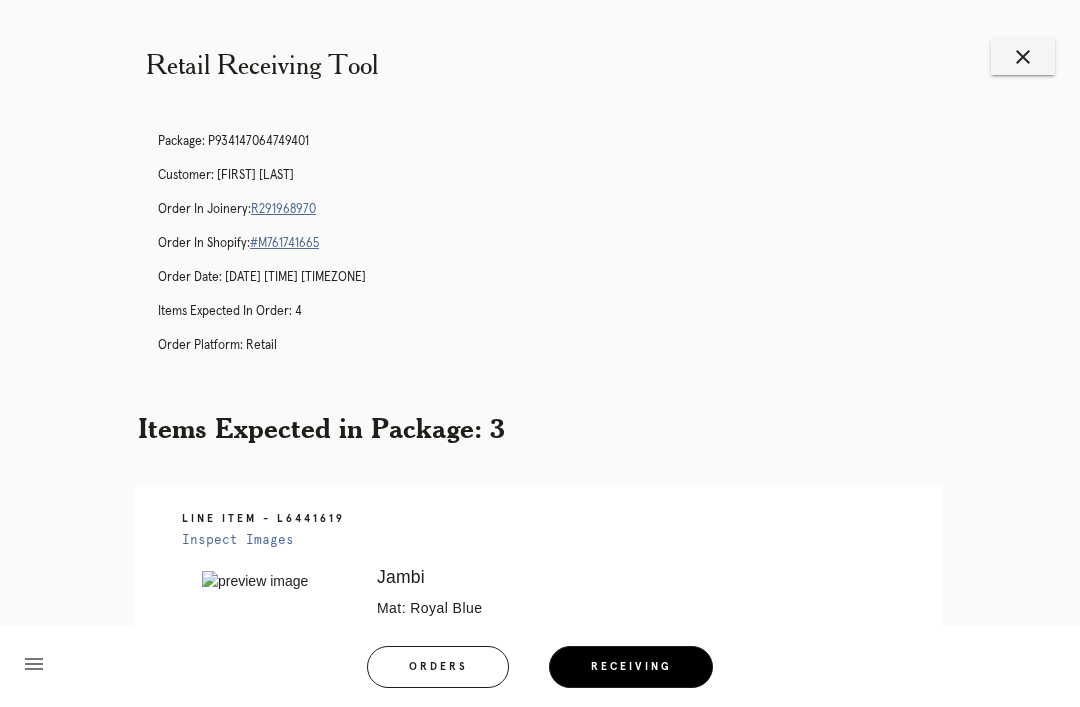 click on "close" at bounding box center (1023, 57) 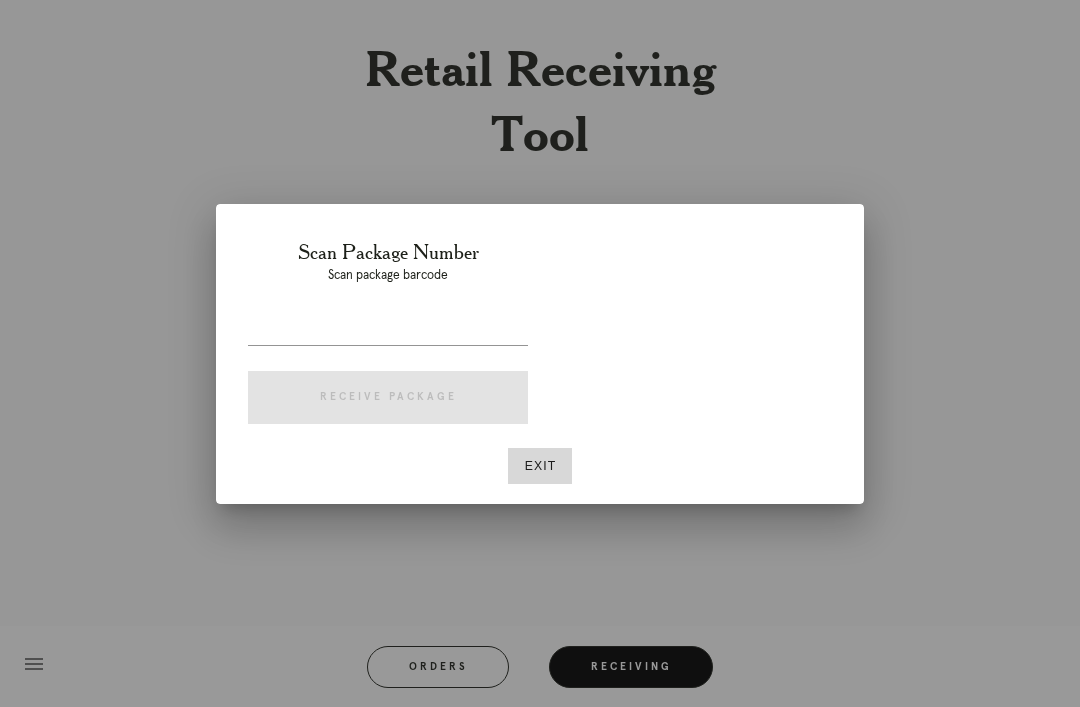 scroll, scrollTop: 0, scrollLeft: 0, axis: both 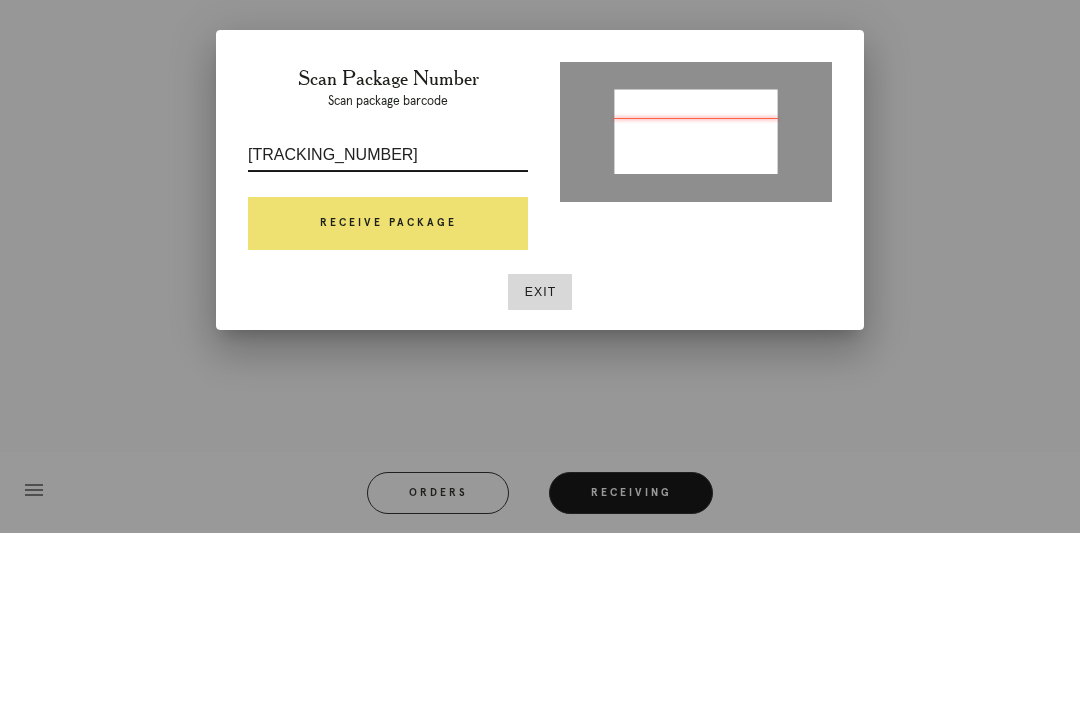 type on "[PACKAGE_ID]" 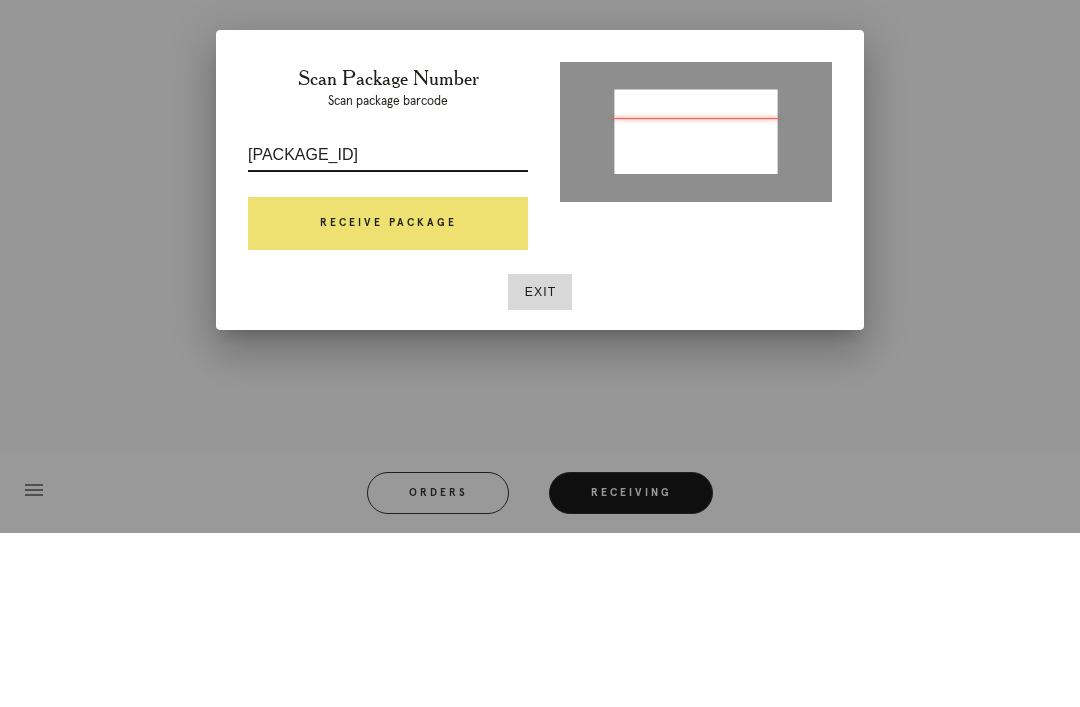 click on "Receive Package" at bounding box center (388, 398) 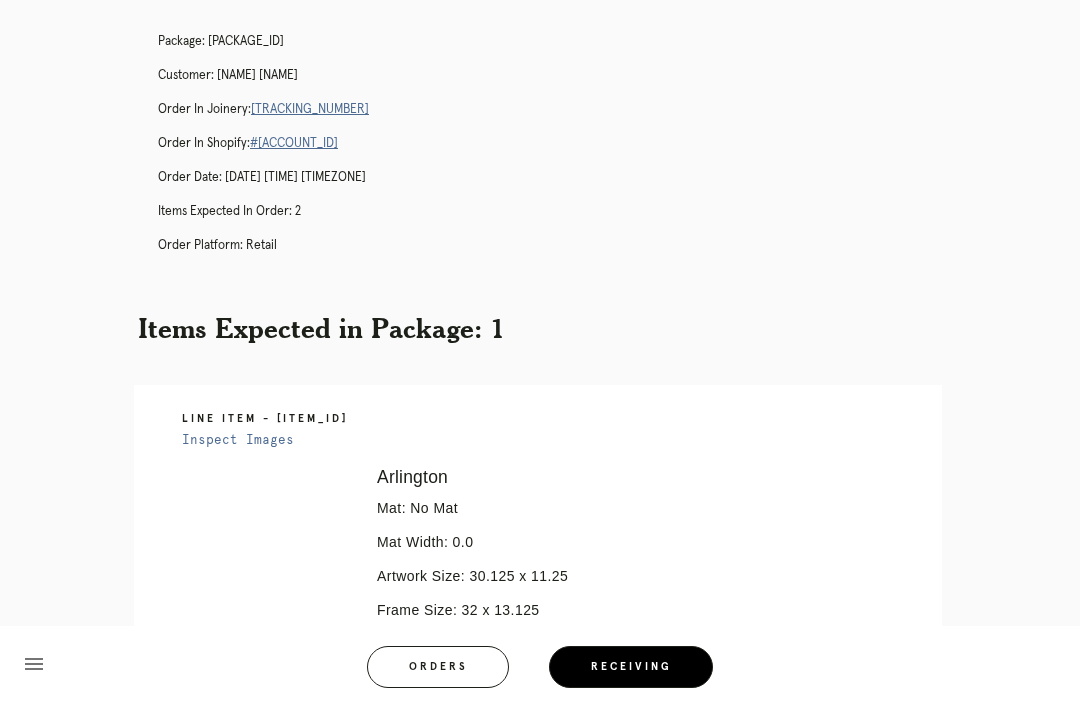 scroll, scrollTop: 0, scrollLeft: 0, axis: both 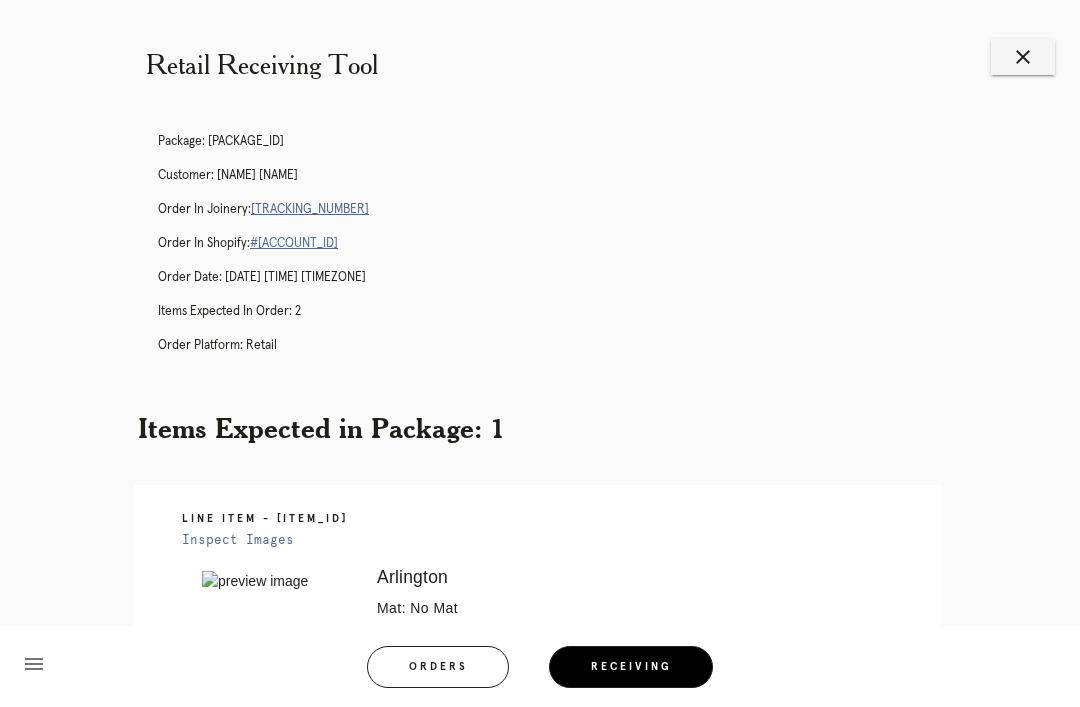 click on "[TRACKING_NUMBER]" at bounding box center (310, 209) 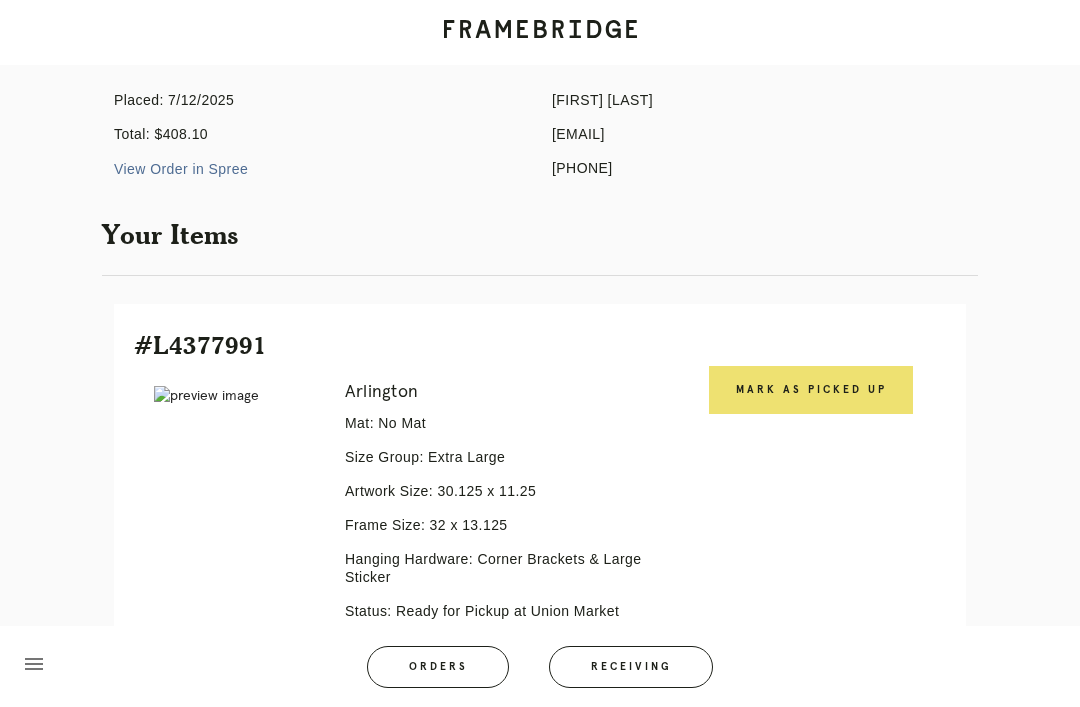 scroll, scrollTop: 373, scrollLeft: 0, axis: vertical 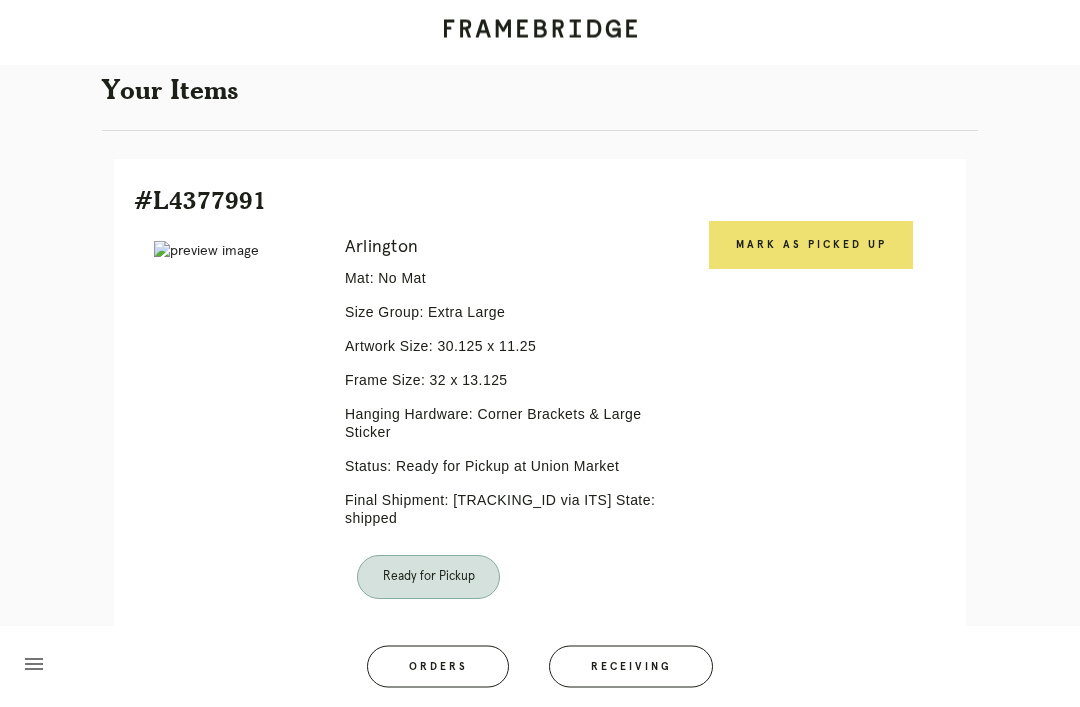 click on "Mark as Picked Up" at bounding box center (811, 246) 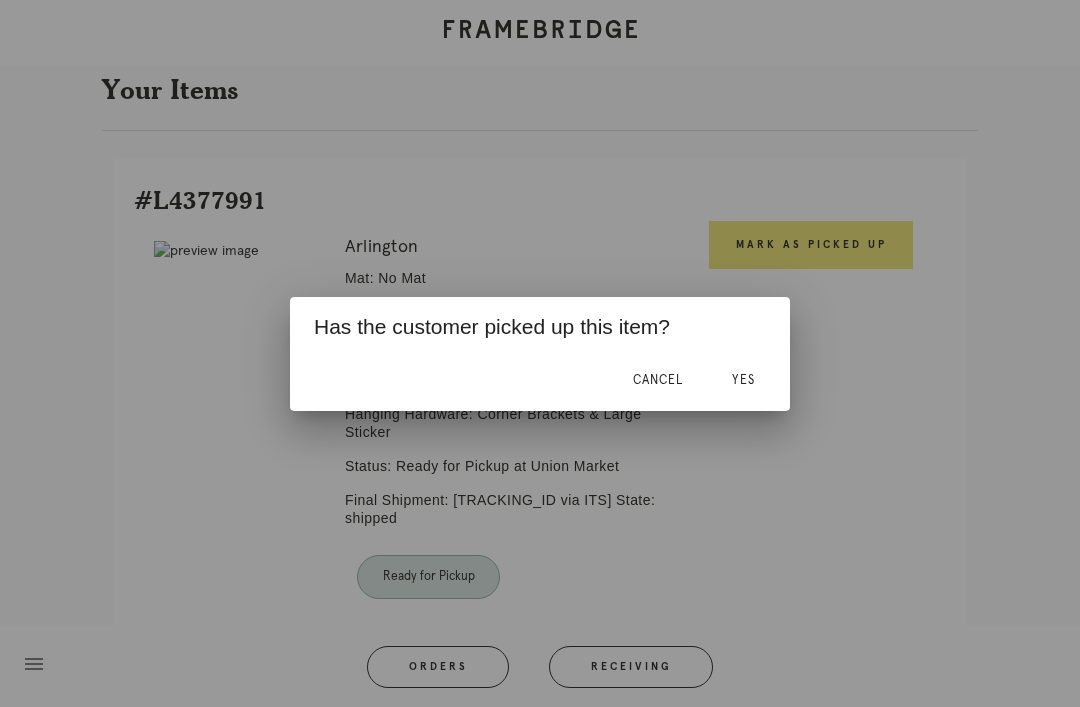 click on "Yes" at bounding box center [743, 381] 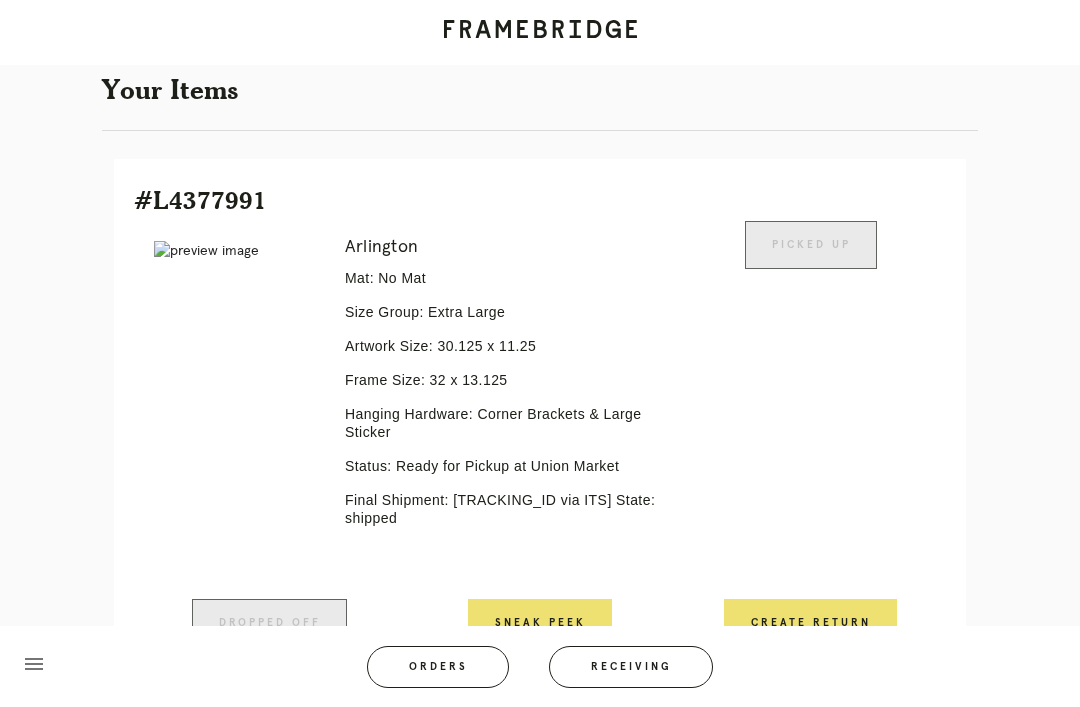 click on "Picked Up" at bounding box center [810, 410] 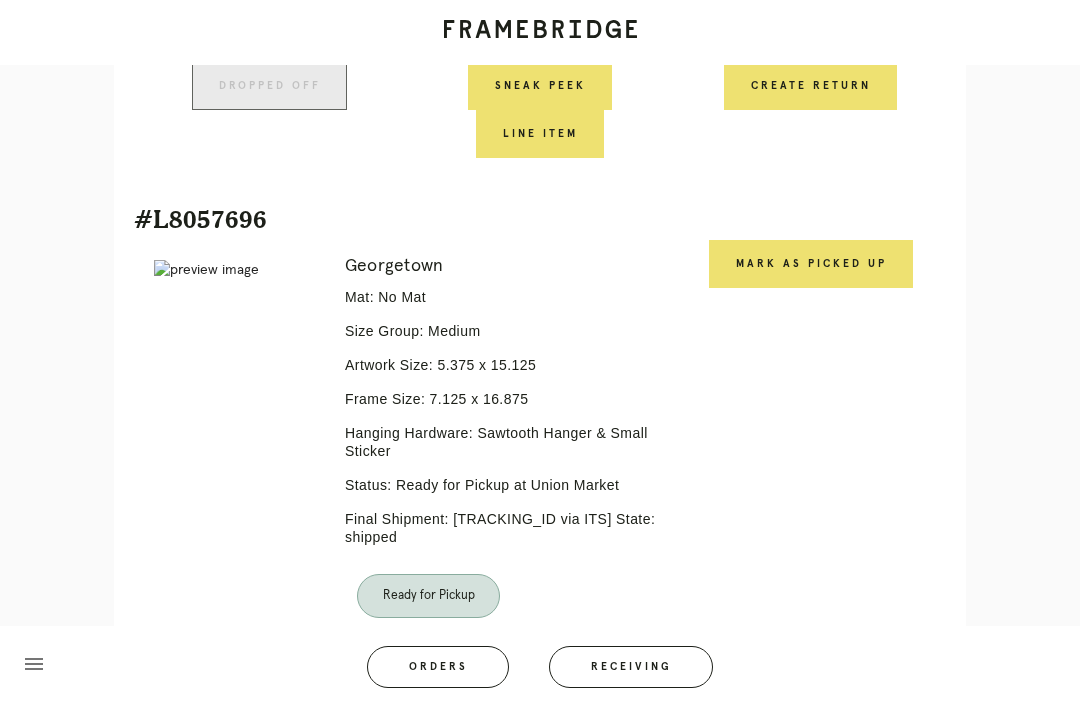 scroll, scrollTop: 1024, scrollLeft: 0, axis: vertical 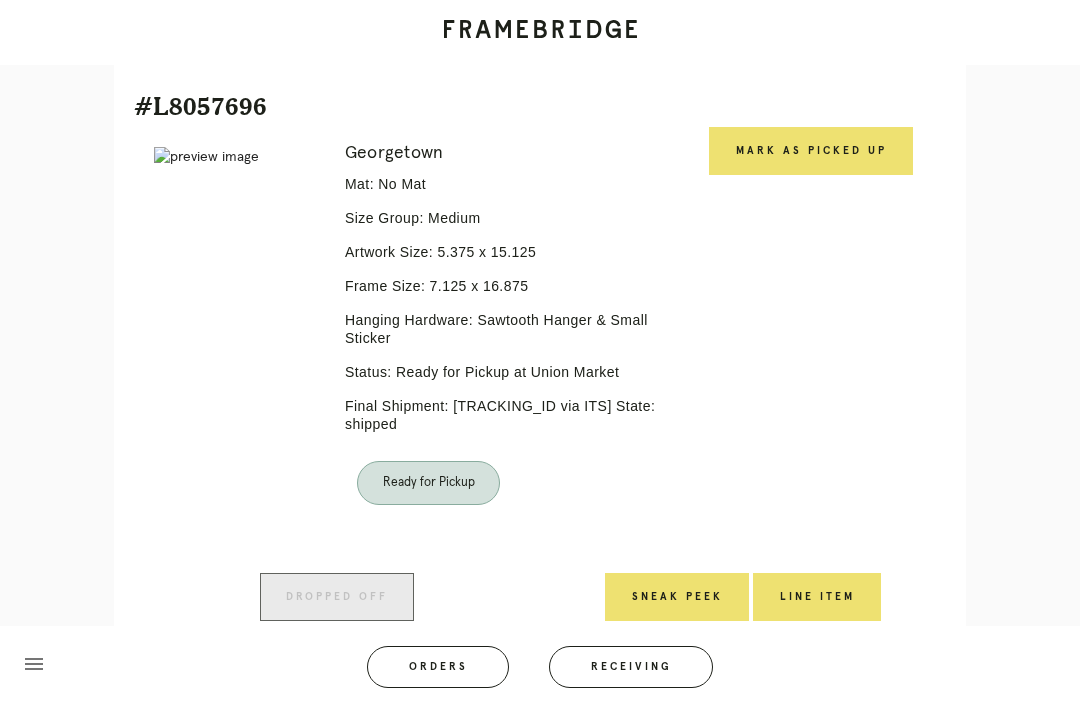 click on "Receiving" at bounding box center [631, 667] 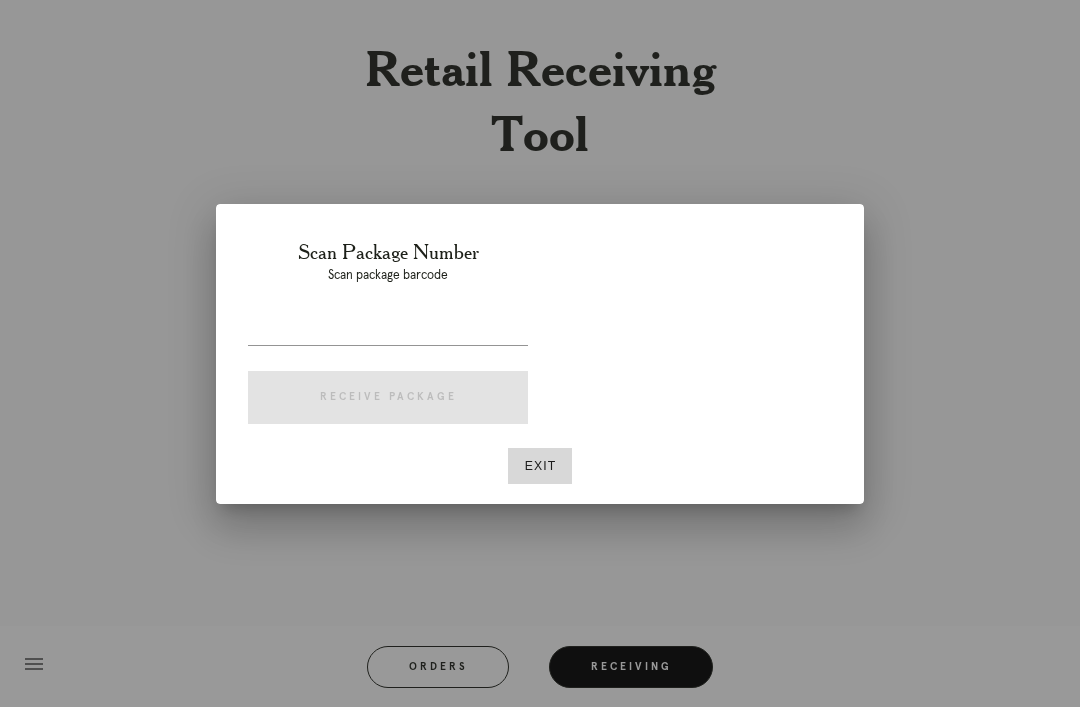 click at bounding box center (388, 329) 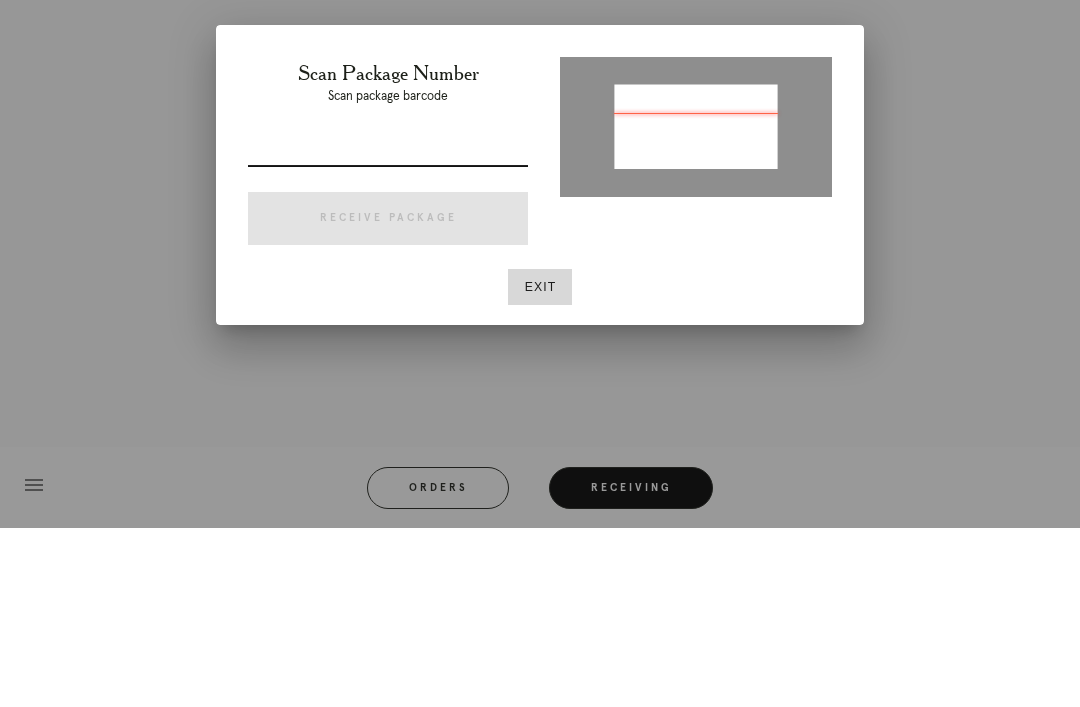 click at bounding box center (696, 306) 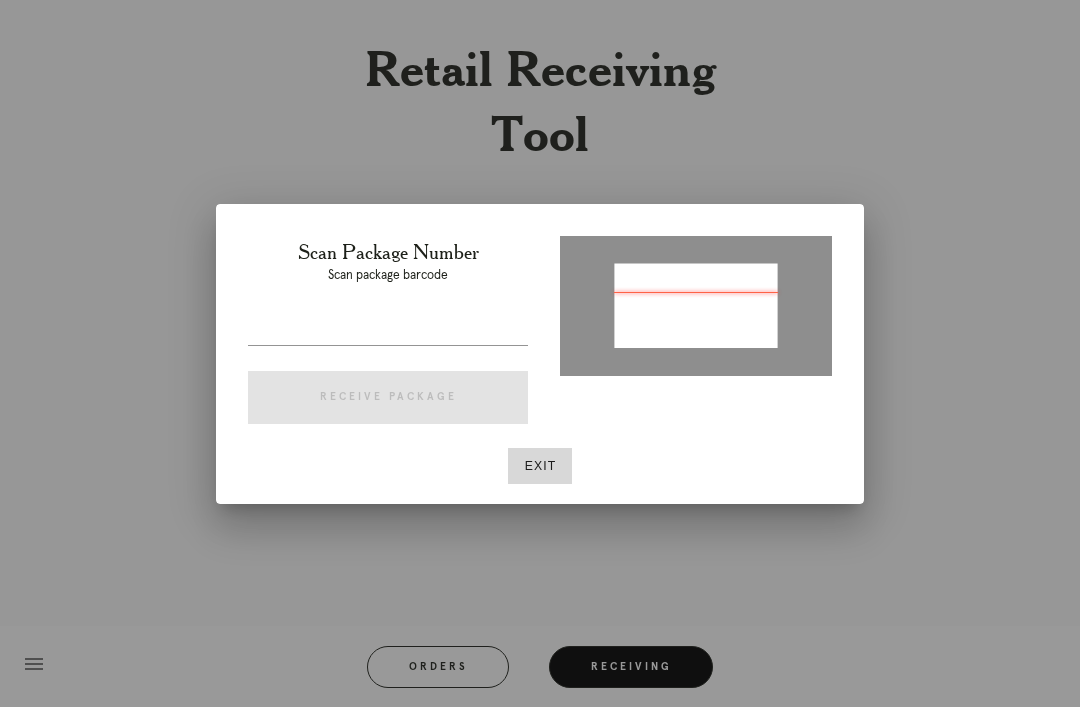 type on "P934147064749401" 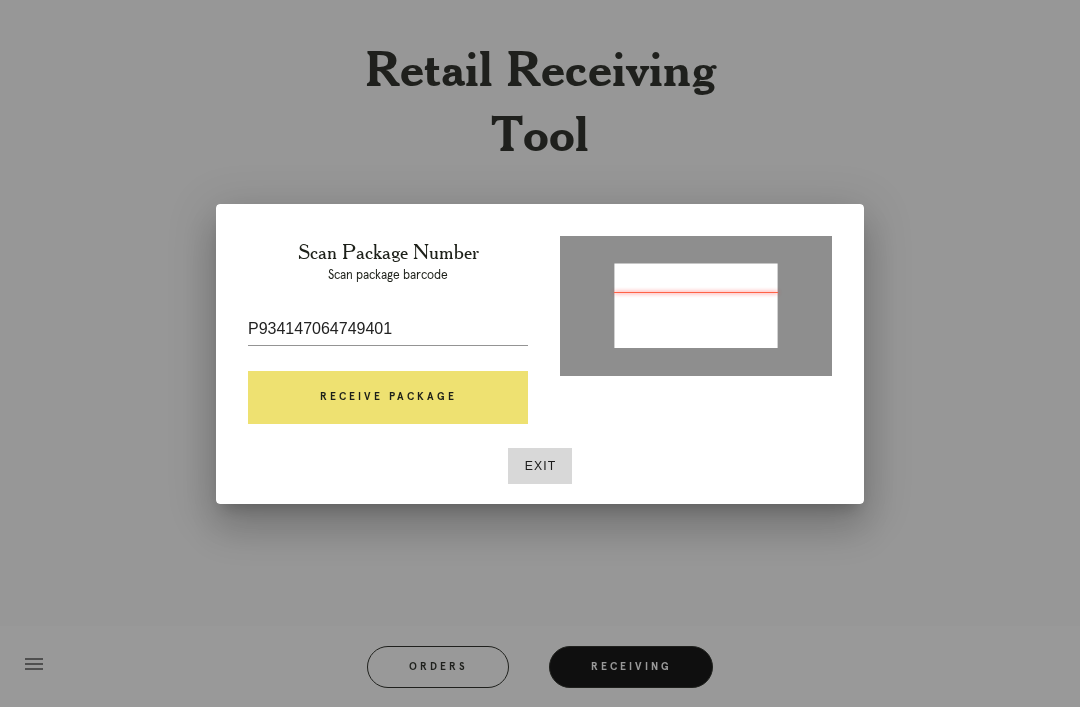 click on "Receive Package" at bounding box center (388, 398) 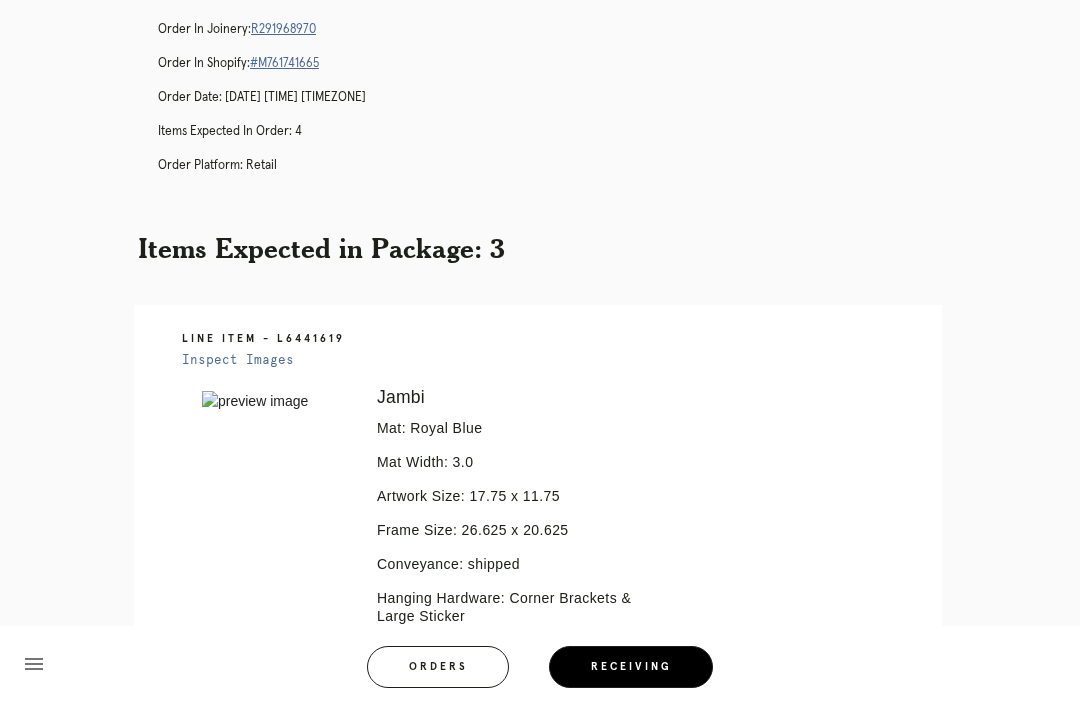 scroll, scrollTop: 0, scrollLeft: 0, axis: both 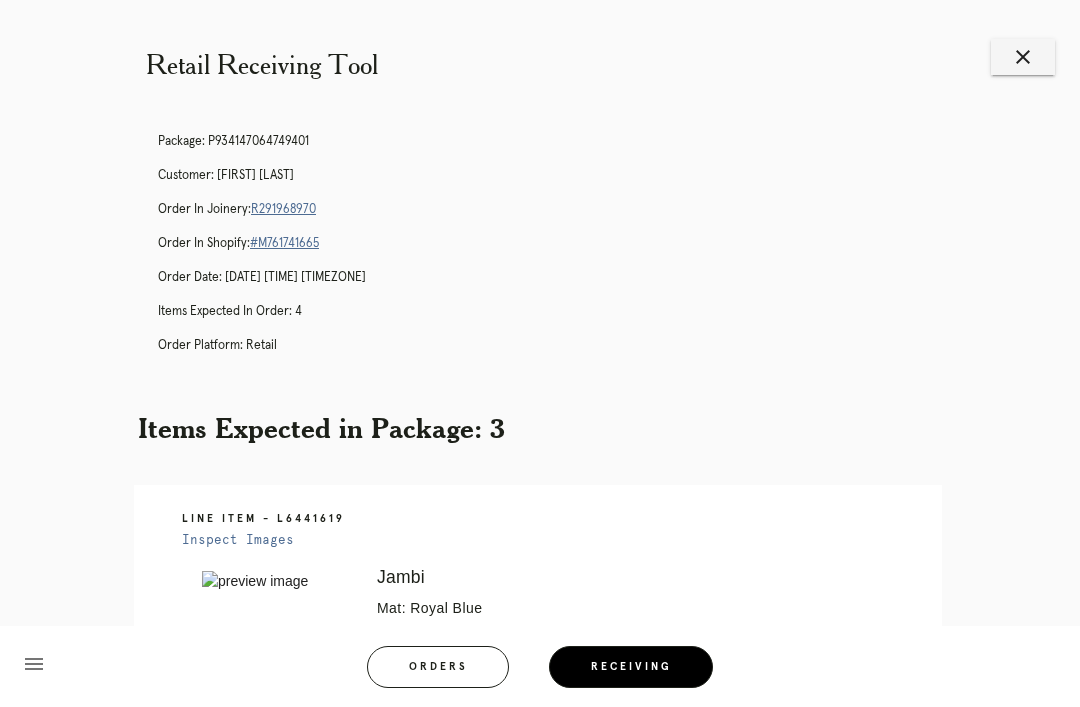 click on "R291968970" at bounding box center [283, 209] 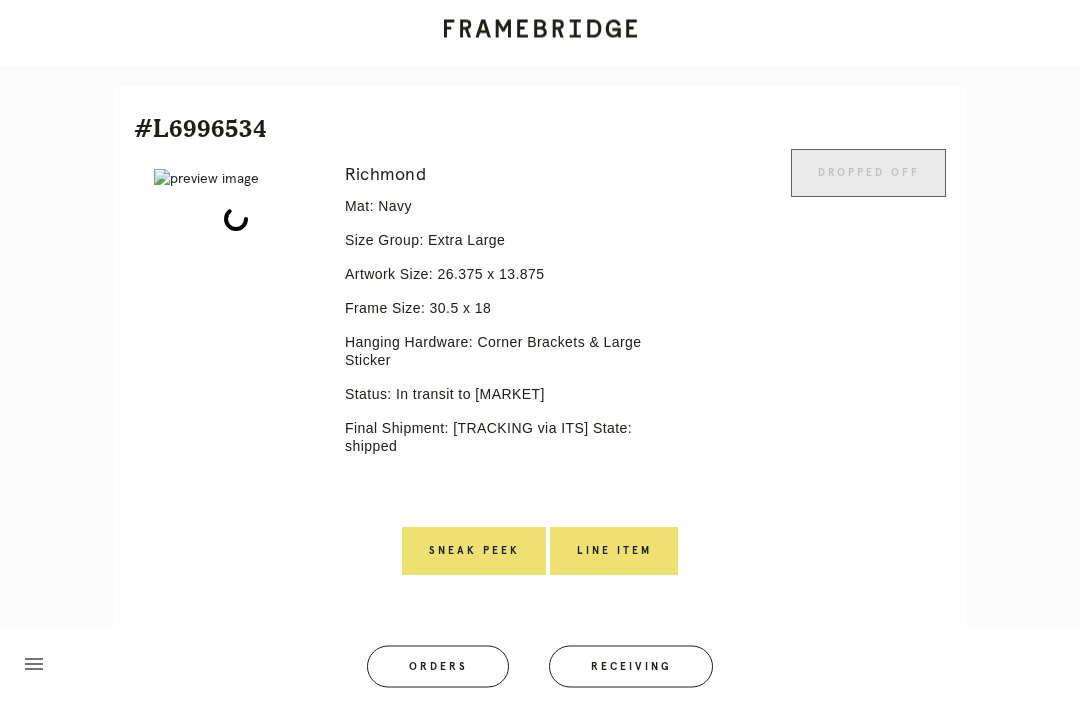 scroll, scrollTop: 410, scrollLeft: 0, axis: vertical 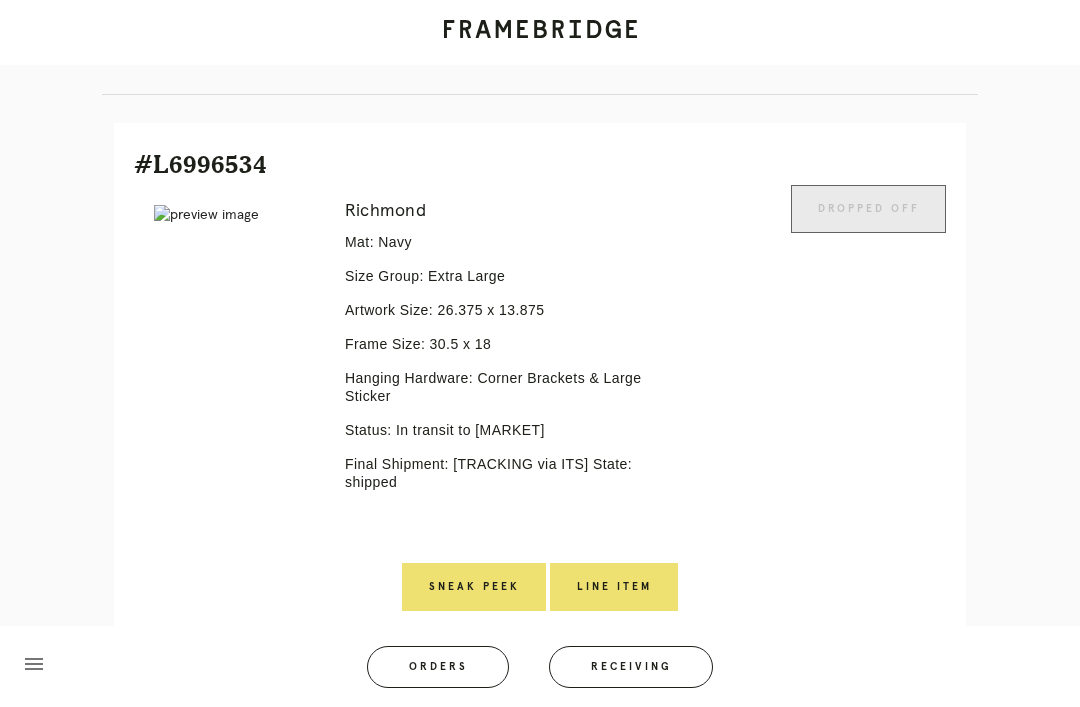 click on "Receiving" at bounding box center (631, 667) 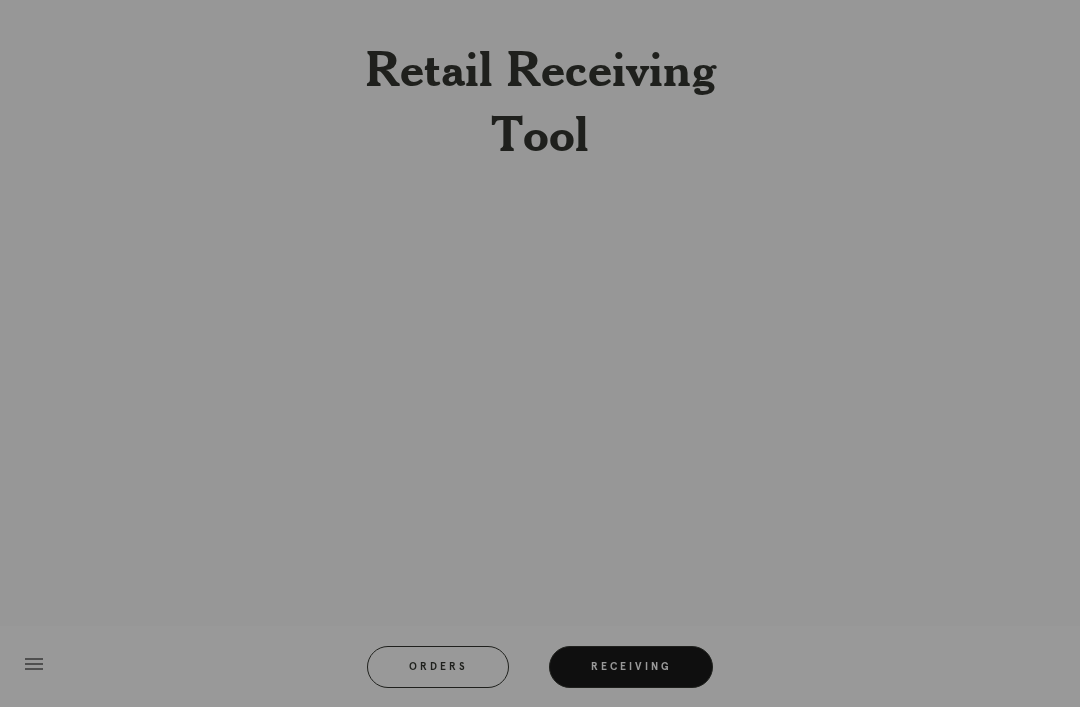 scroll, scrollTop: 64, scrollLeft: 0, axis: vertical 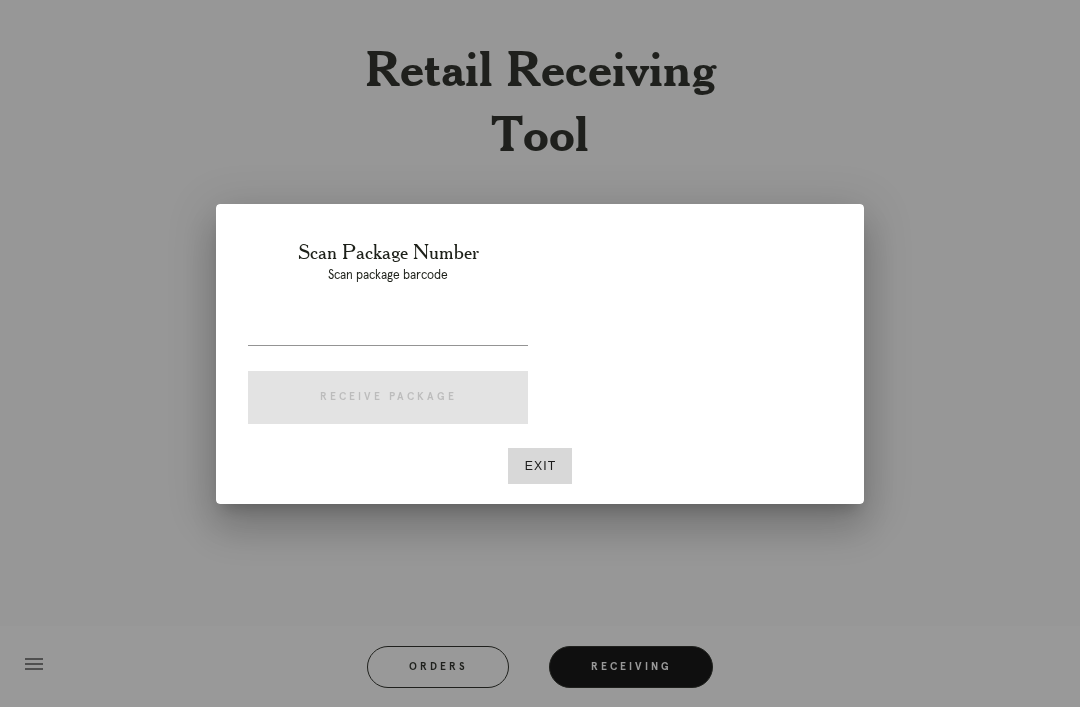 click at bounding box center [388, 329] 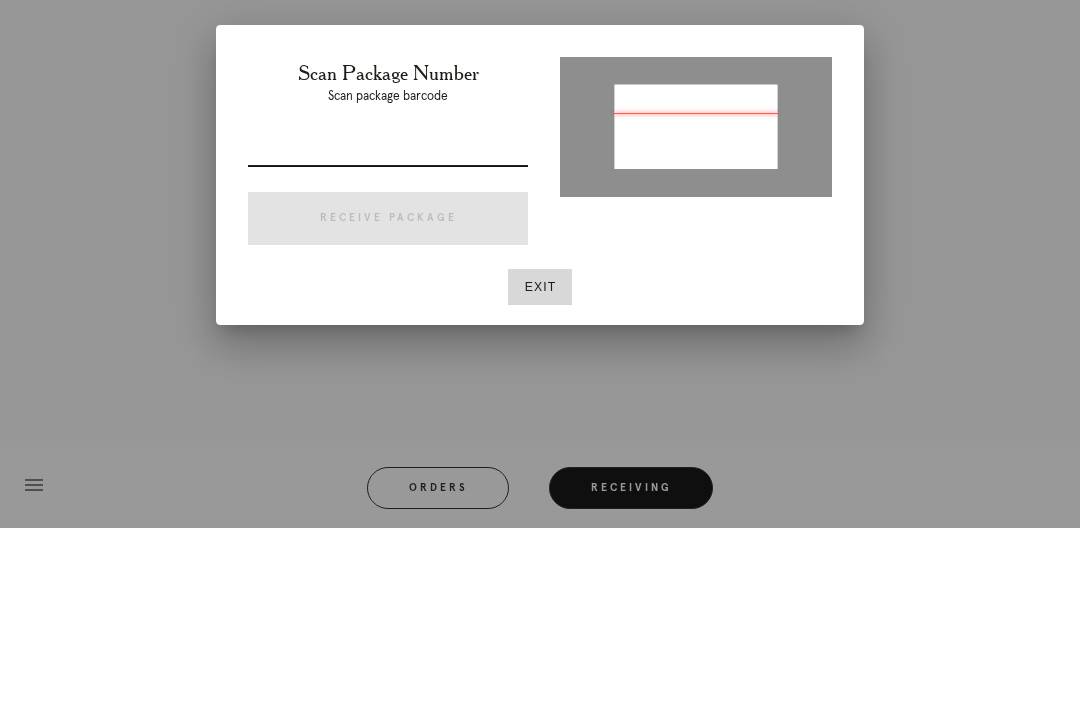 type on "[TRACKING]" 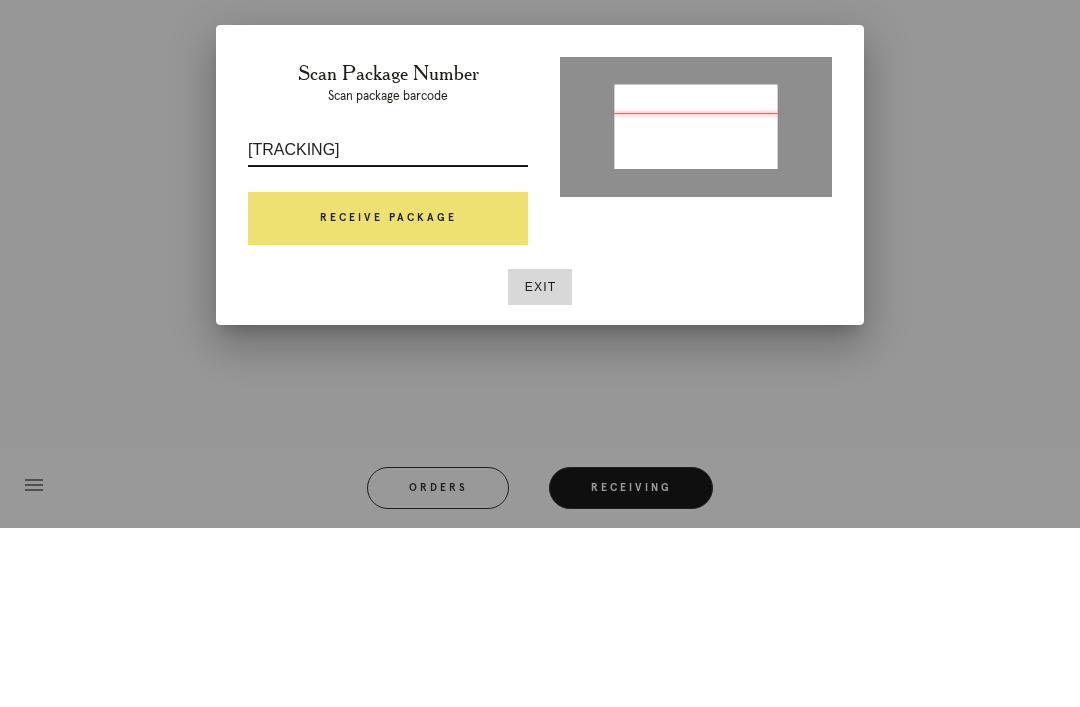 click on "Receive Package" at bounding box center (388, 398) 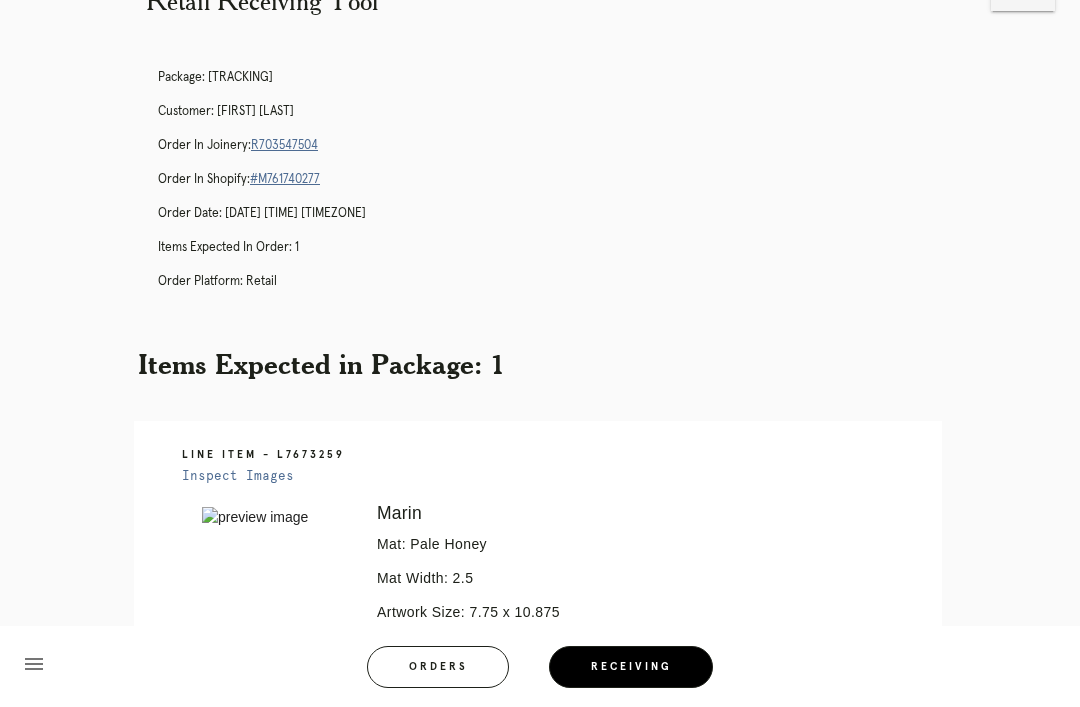 click on "R703547504" at bounding box center [284, 145] 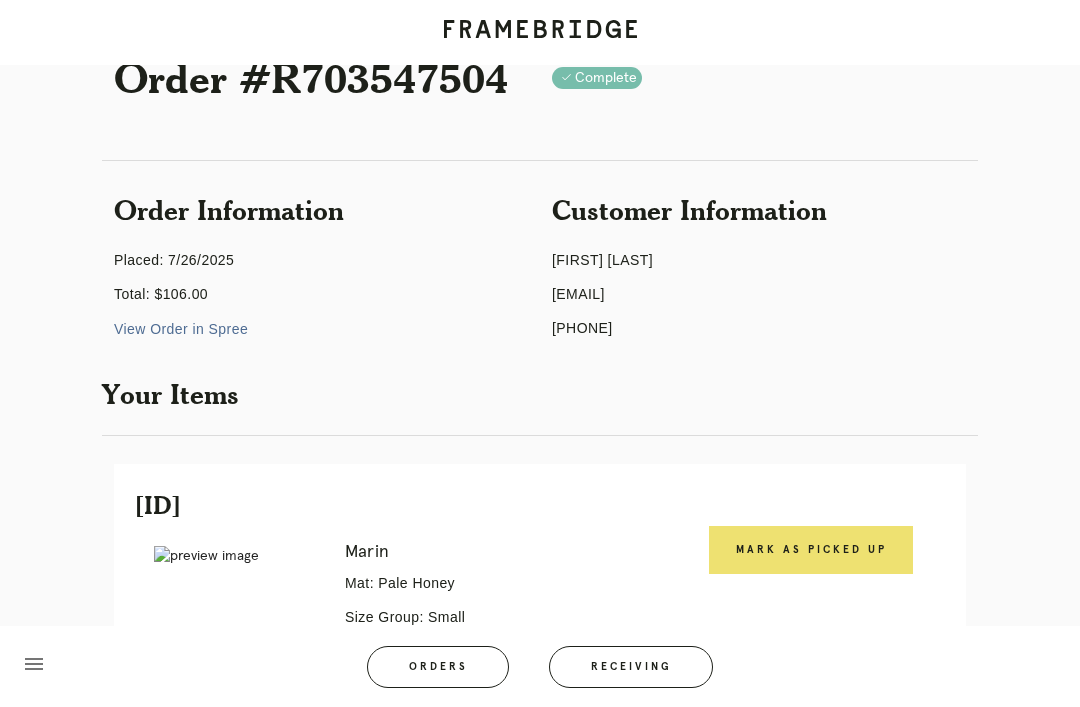 scroll, scrollTop: 248, scrollLeft: 0, axis: vertical 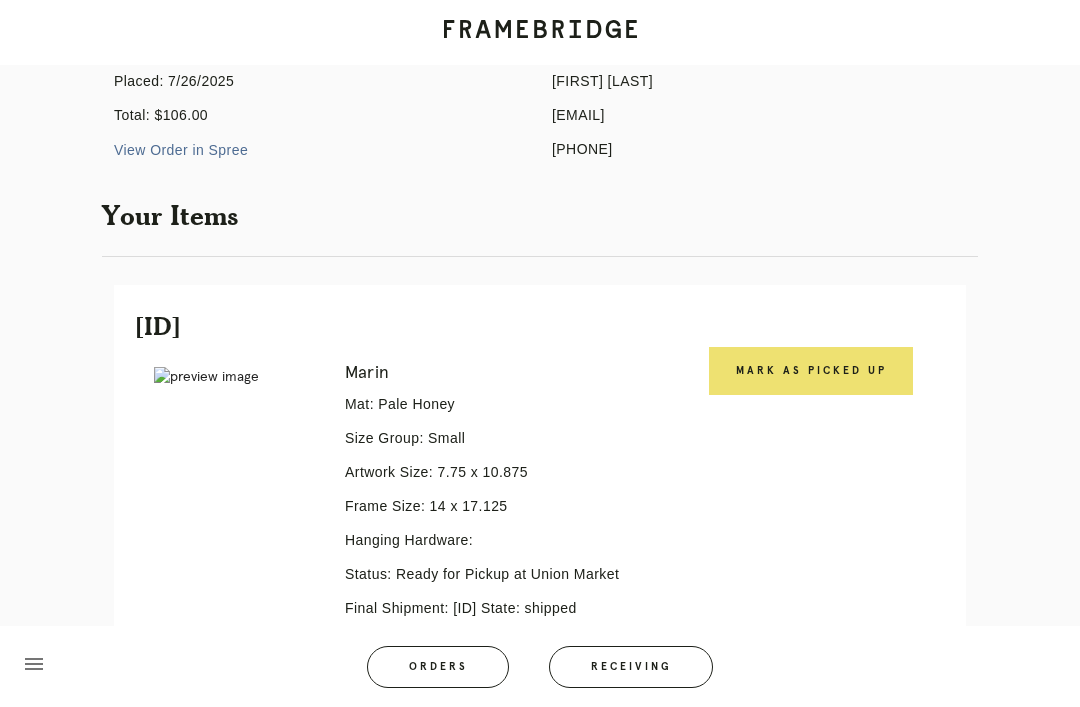 click on "Mark as Picked Up" at bounding box center [811, 371] 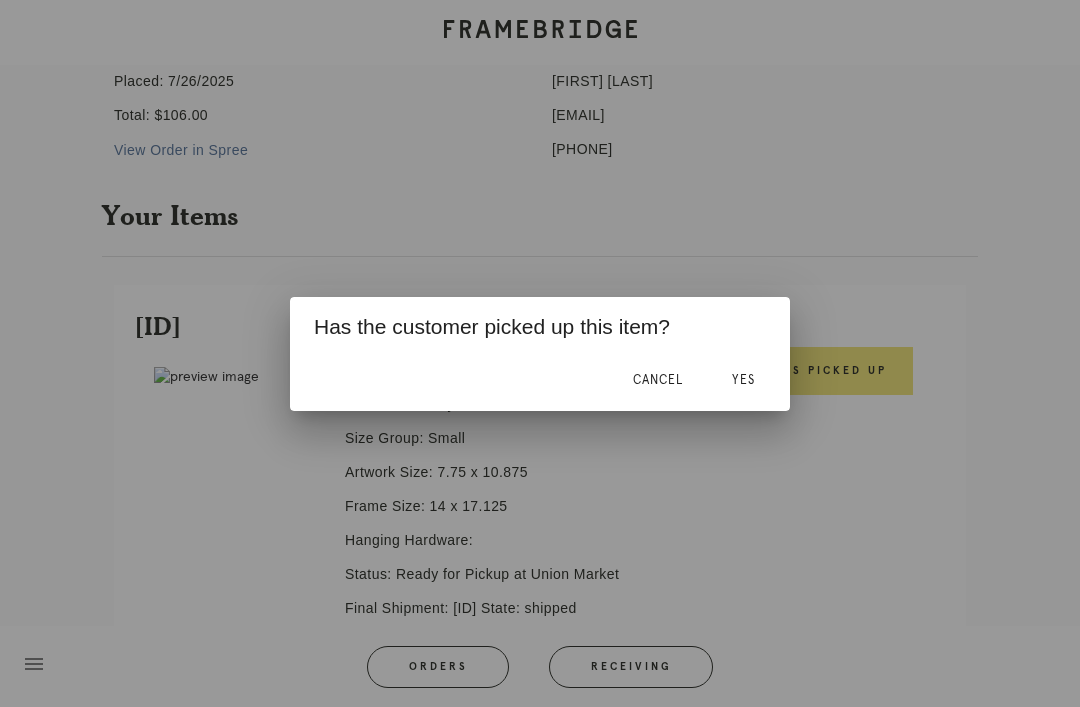 click on "Yes" at bounding box center (743, 380) 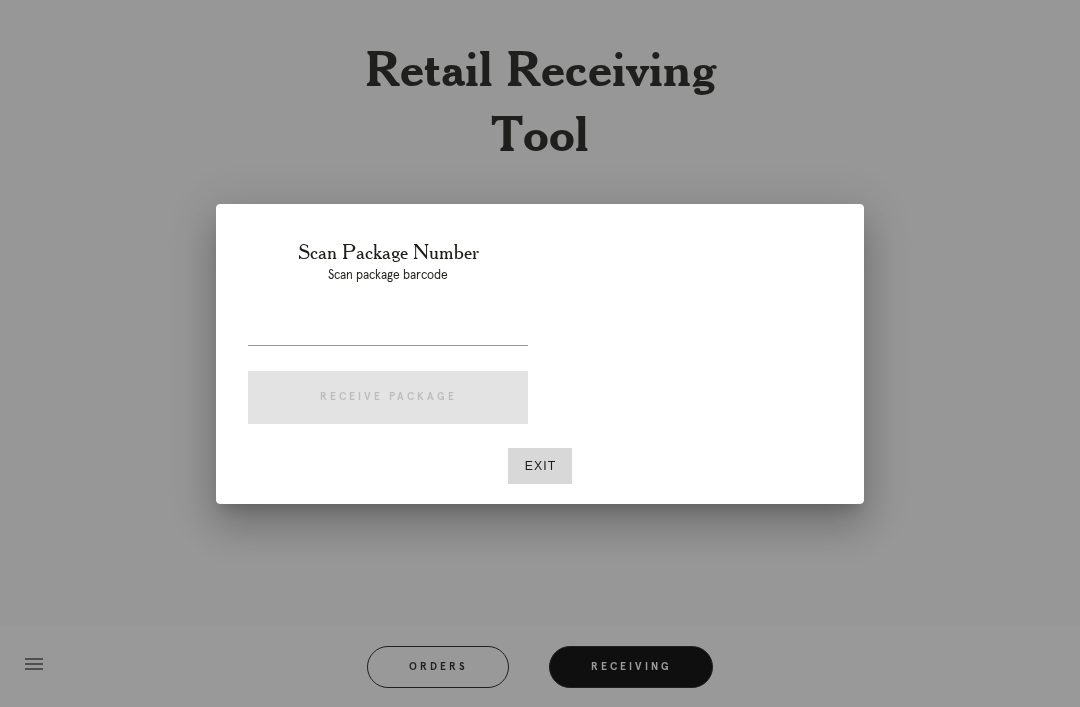 scroll, scrollTop: 64, scrollLeft: 0, axis: vertical 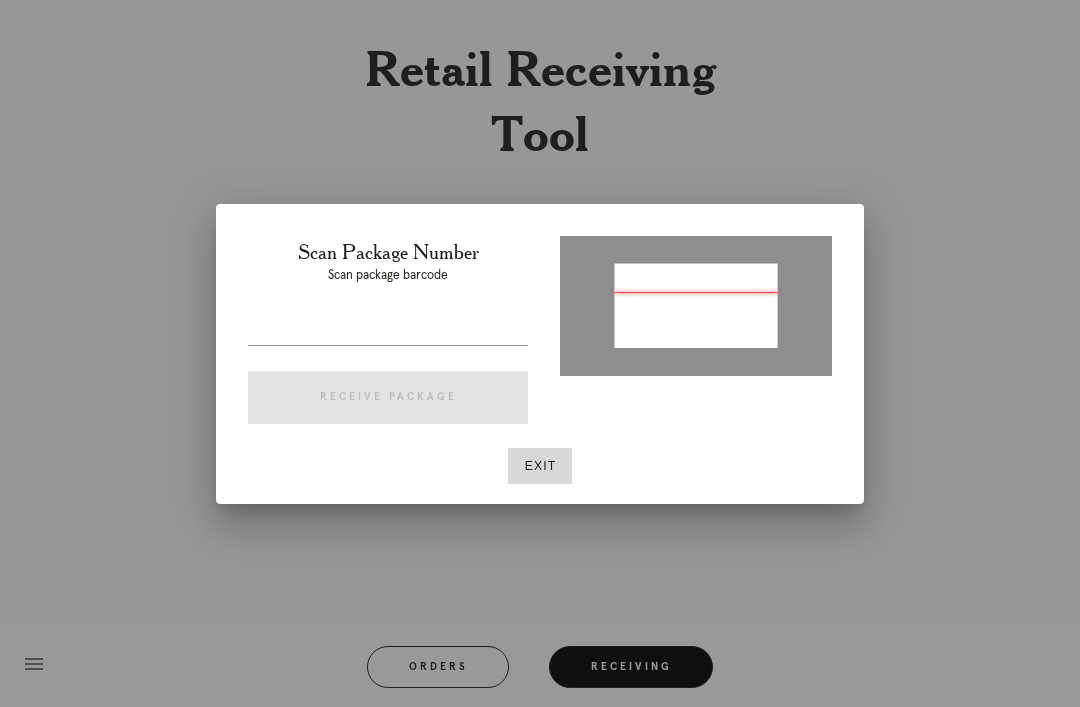 click at bounding box center [696, 304] 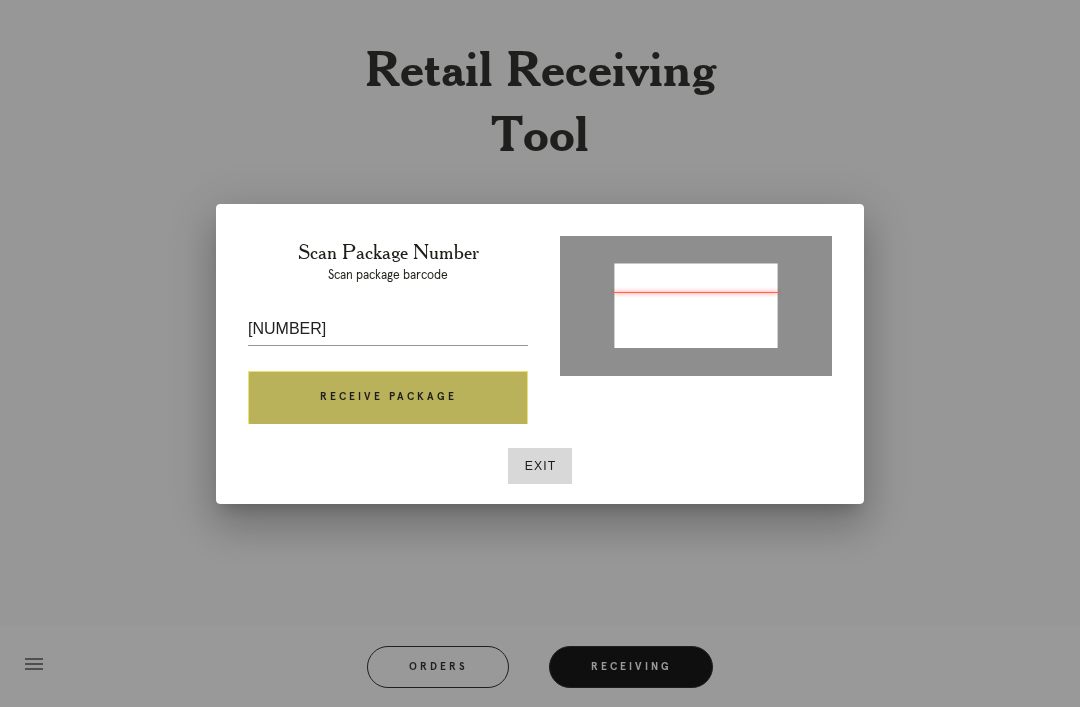 click on "Receive Package" at bounding box center (388, 398) 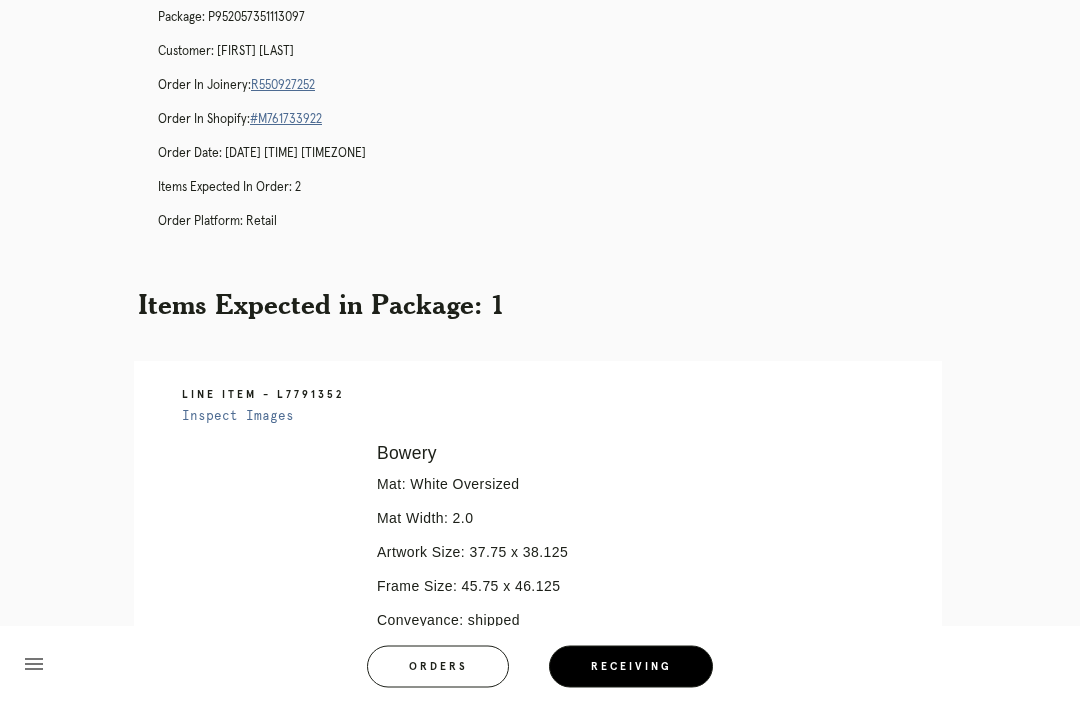 scroll, scrollTop: 122, scrollLeft: 0, axis: vertical 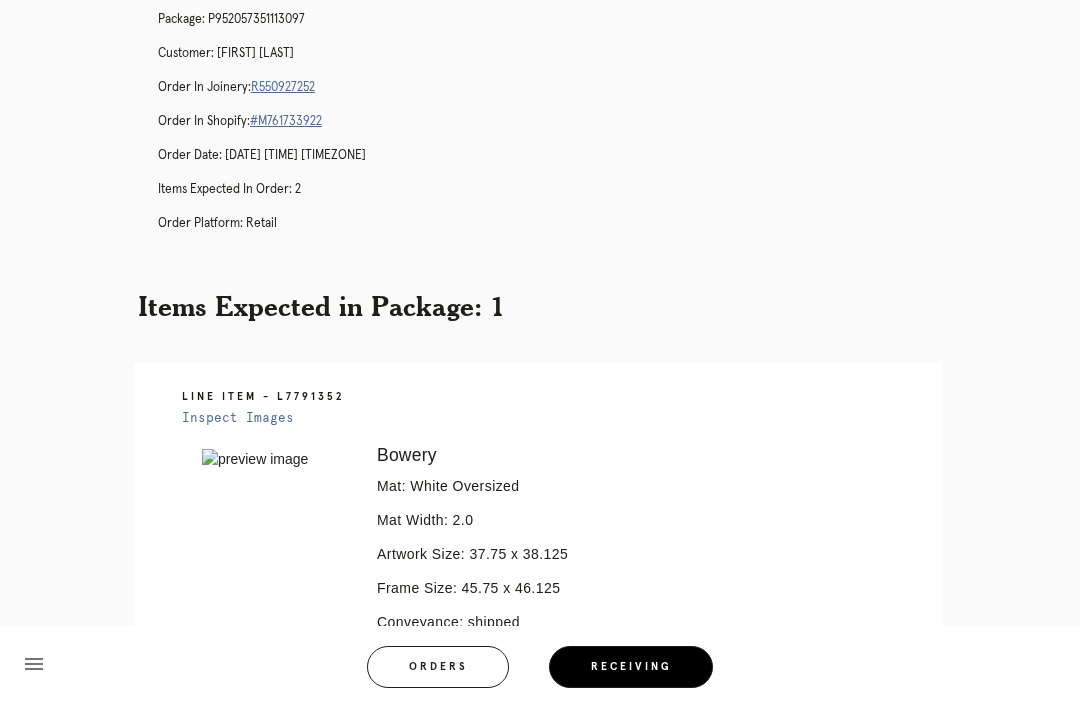 click on "R550927252" at bounding box center [283, 87] 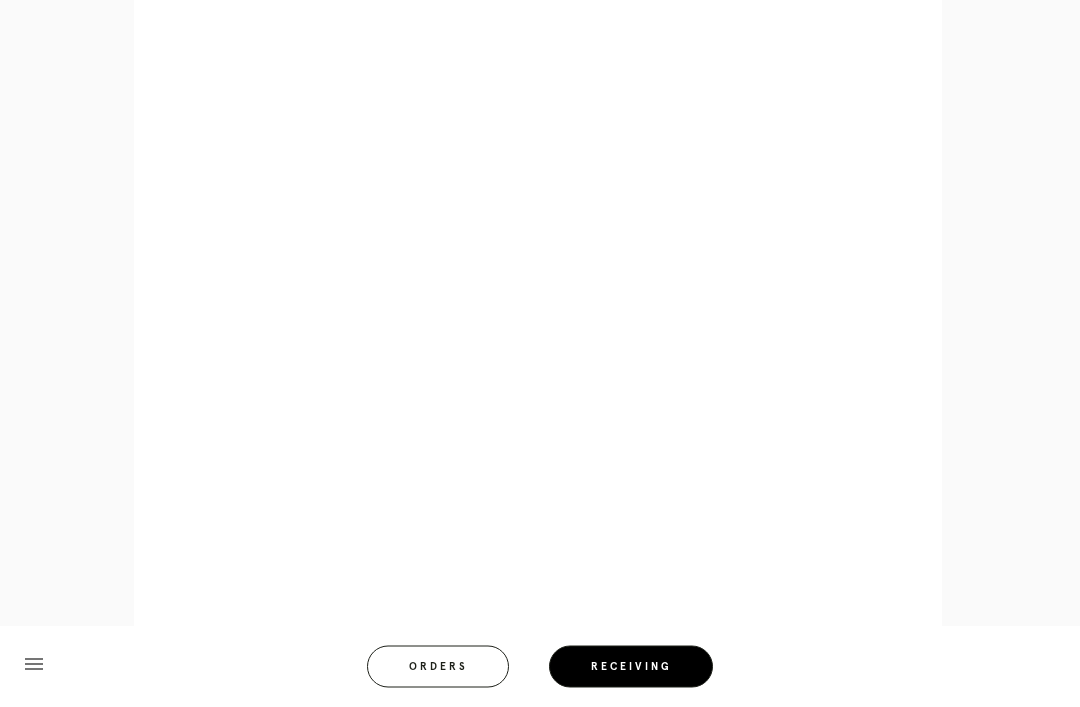 scroll, scrollTop: 980, scrollLeft: 0, axis: vertical 